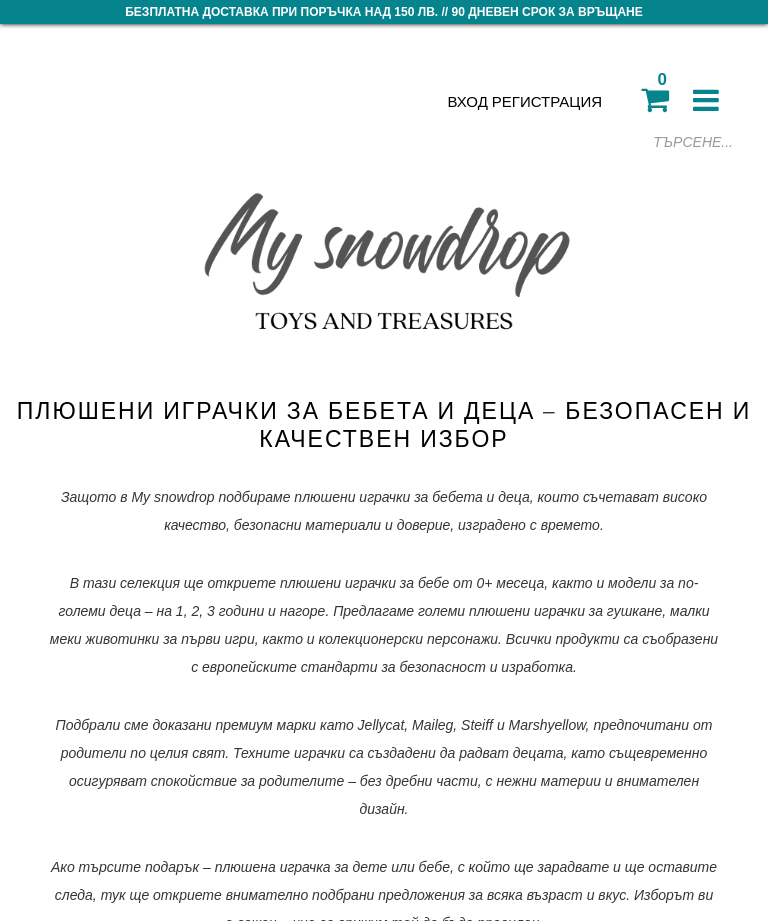 scroll, scrollTop: 0, scrollLeft: 0, axis: both 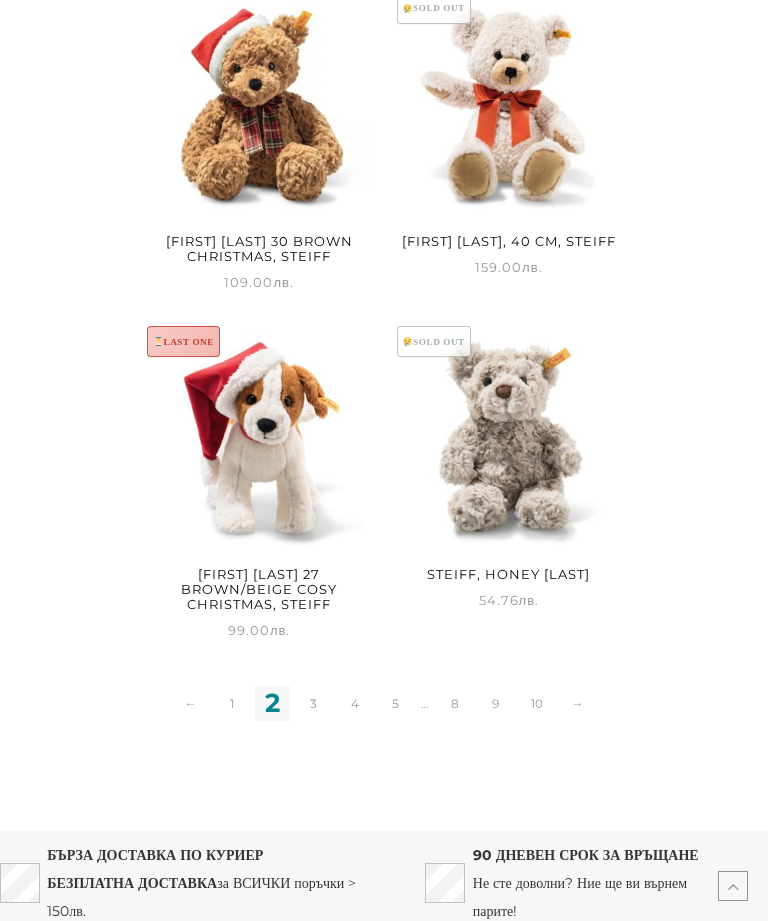 click on "1" at bounding box center [231, 703] 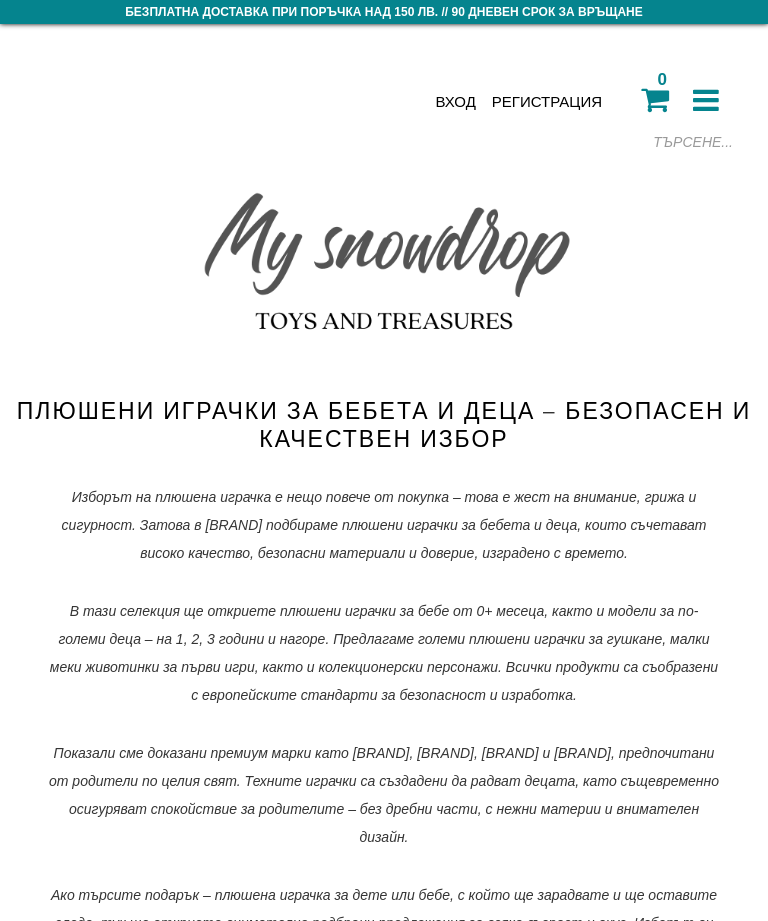 scroll, scrollTop: 0, scrollLeft: 0, axis: both 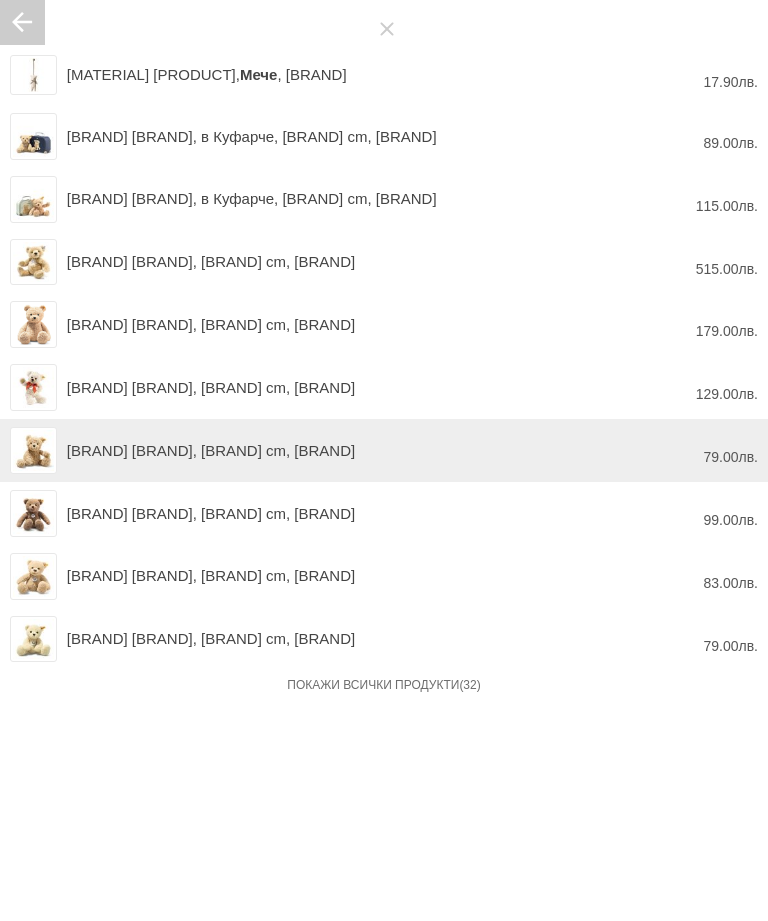 click at bounding box center [33, 450] 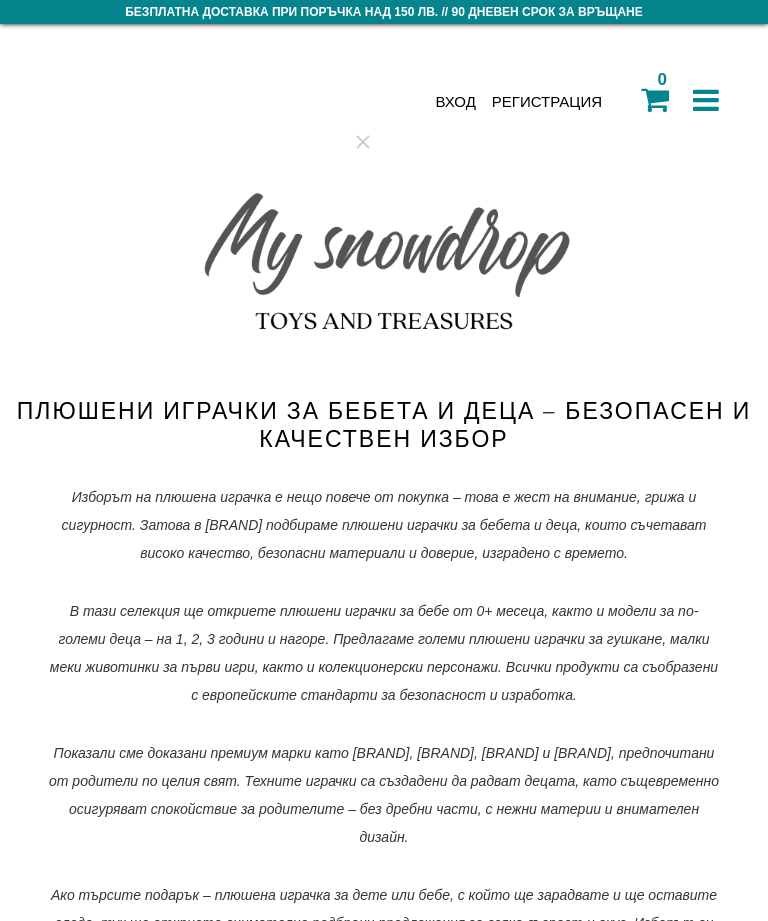 type 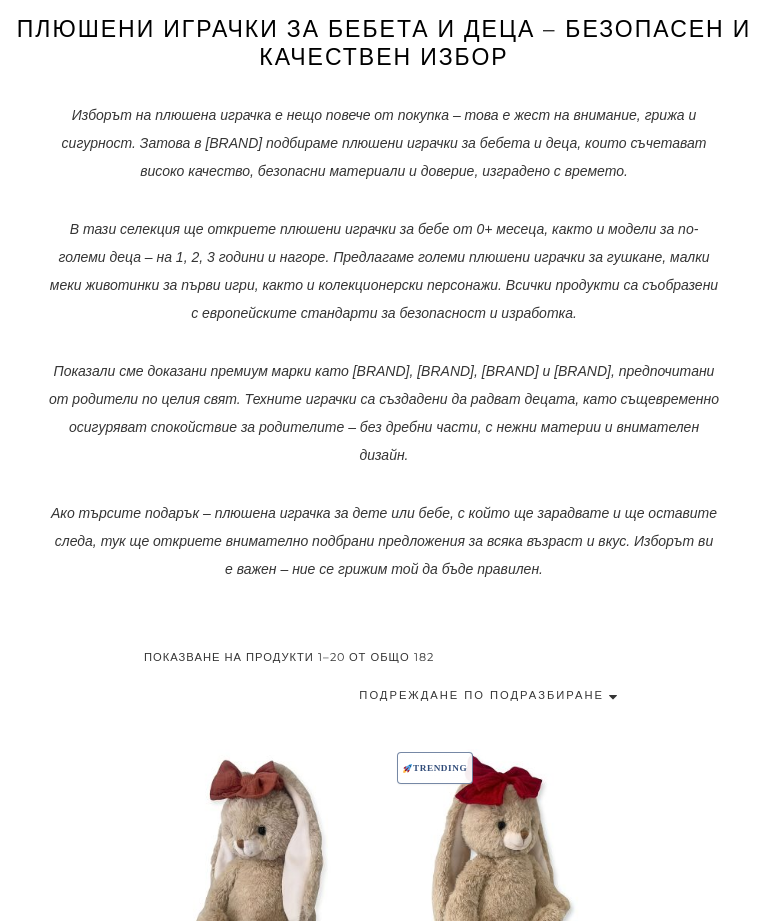 scroll, scrollTop: 0, scrollLeft: 0, axis: both 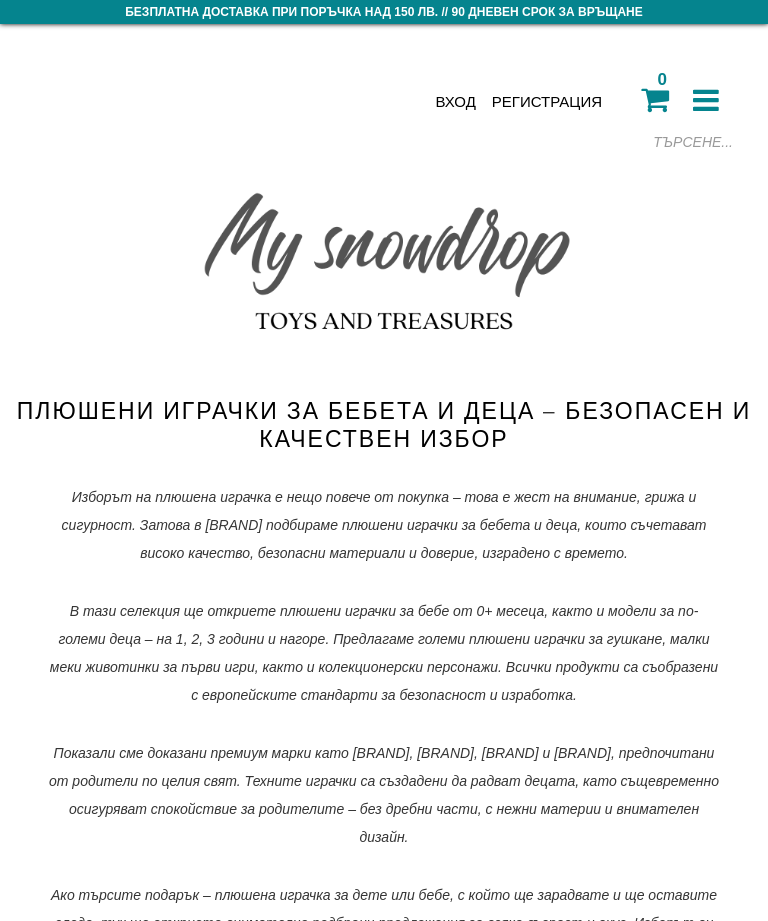 click at bounding box center [594, 142] 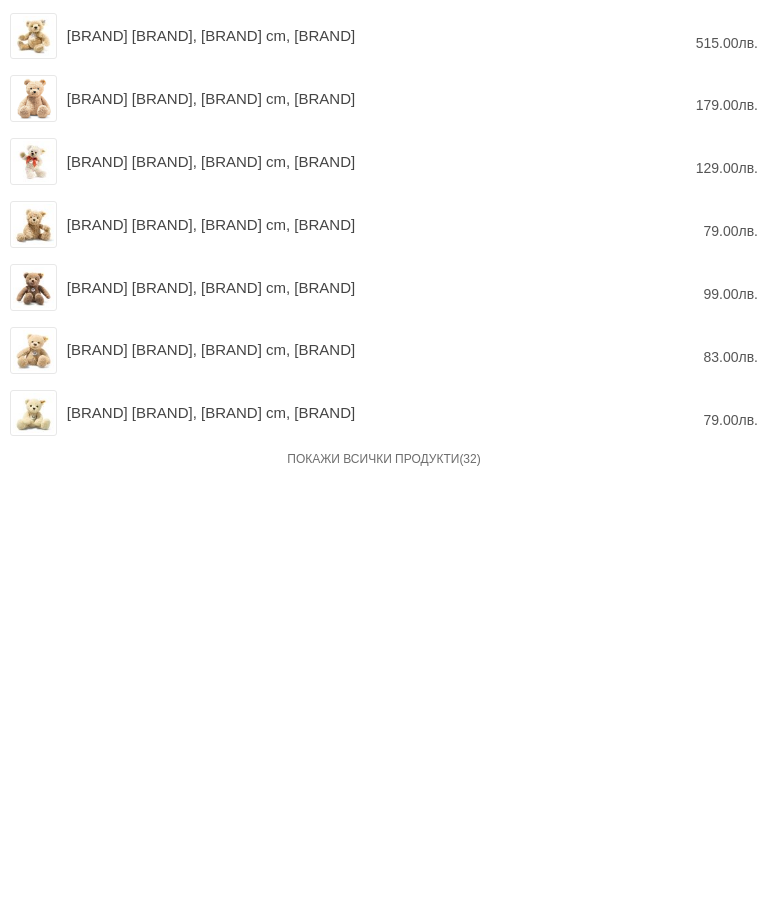 type on "Мече" 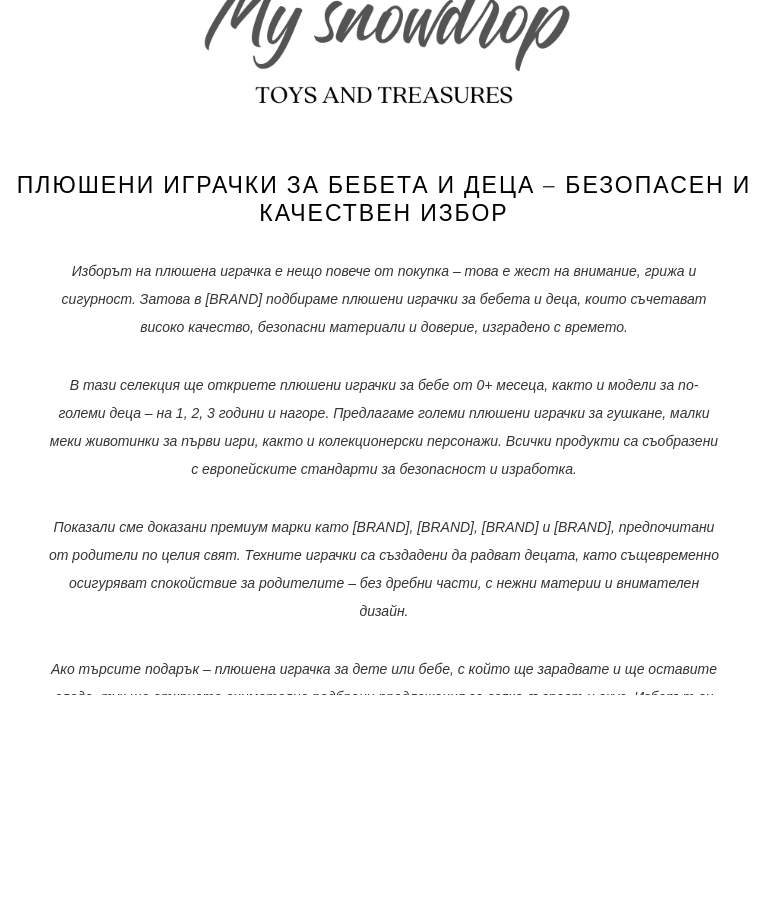 type 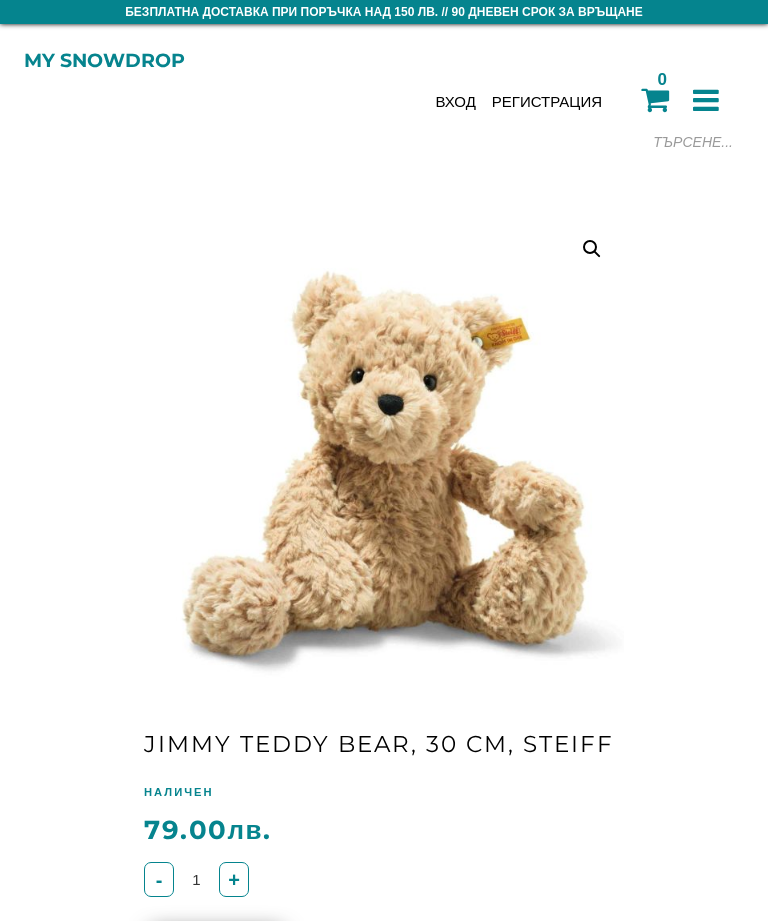 scroll, scrollTop: 0, scrollLeft: 0, axis: both 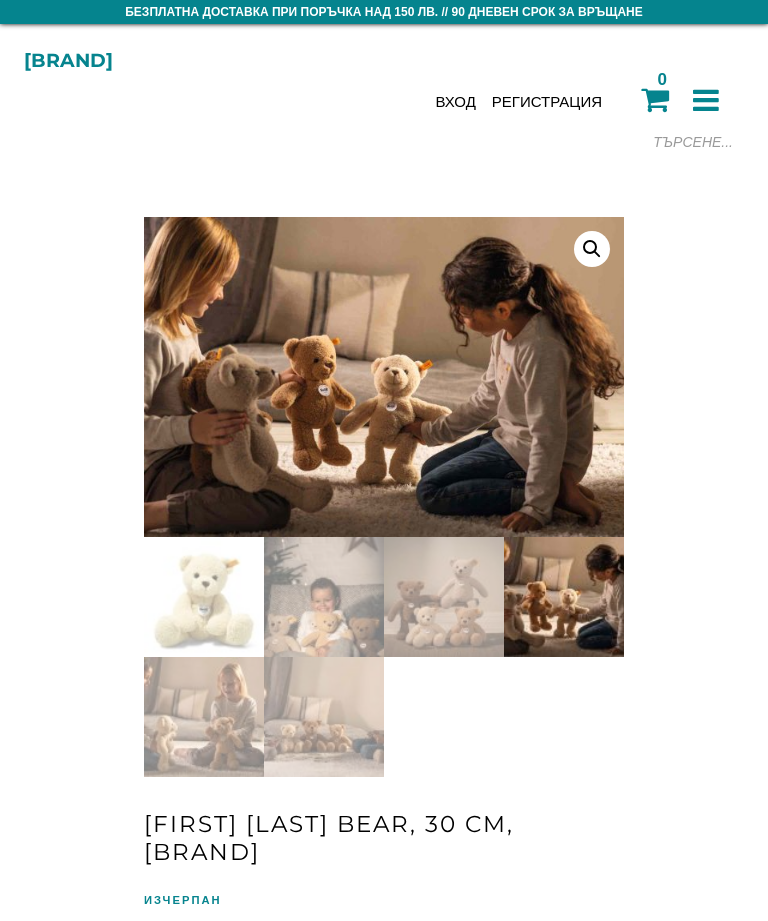 click at bounding box center [594, 142] 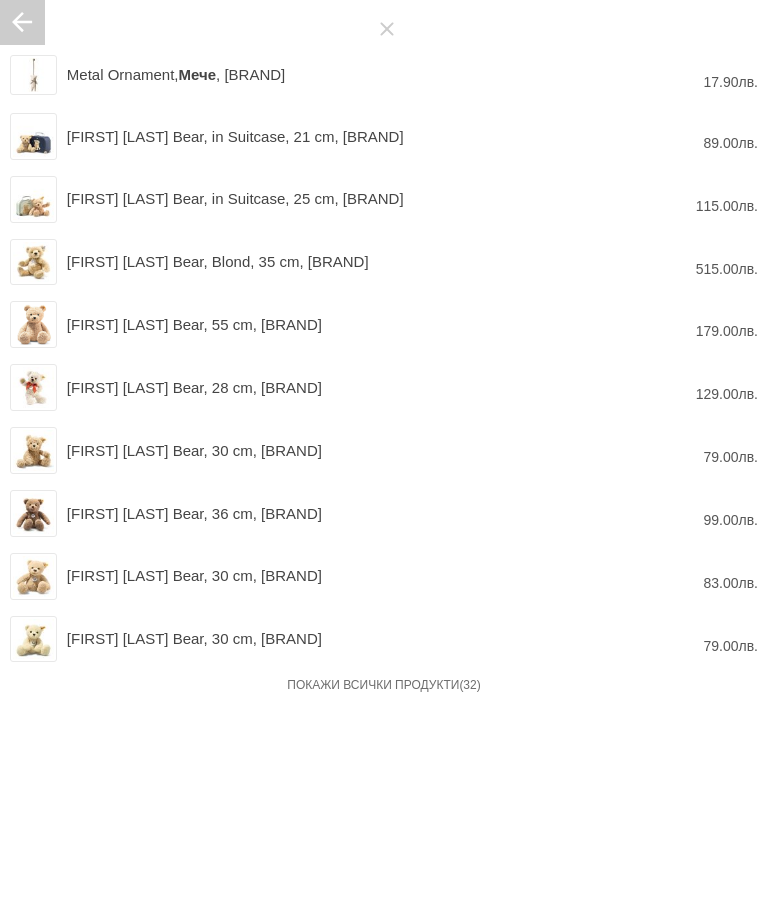 click at bounding box center (33, 387) 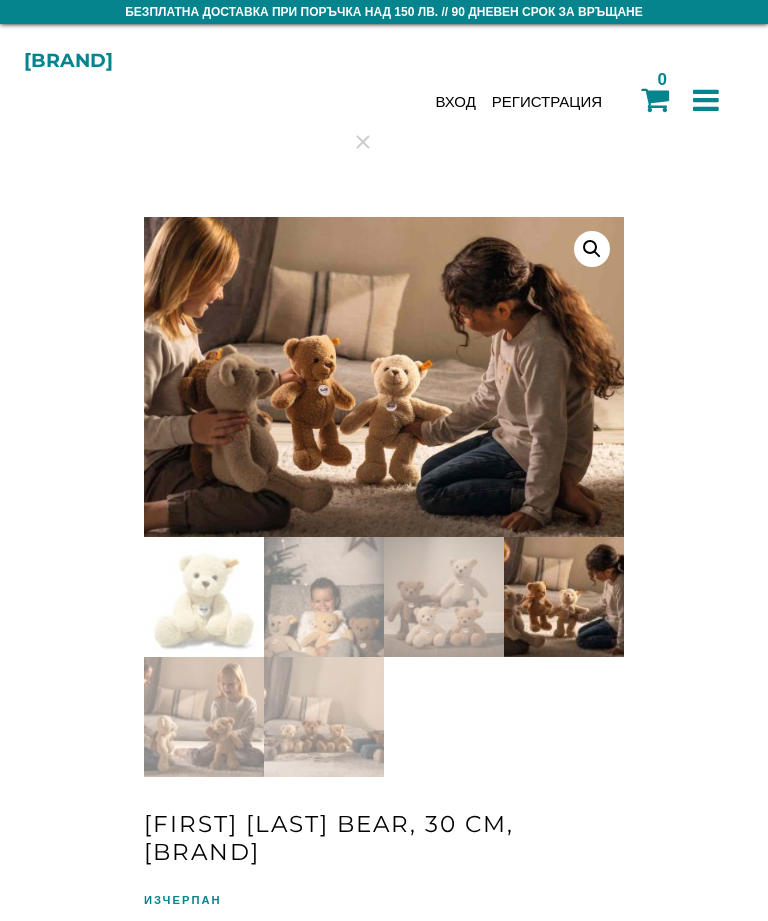 type 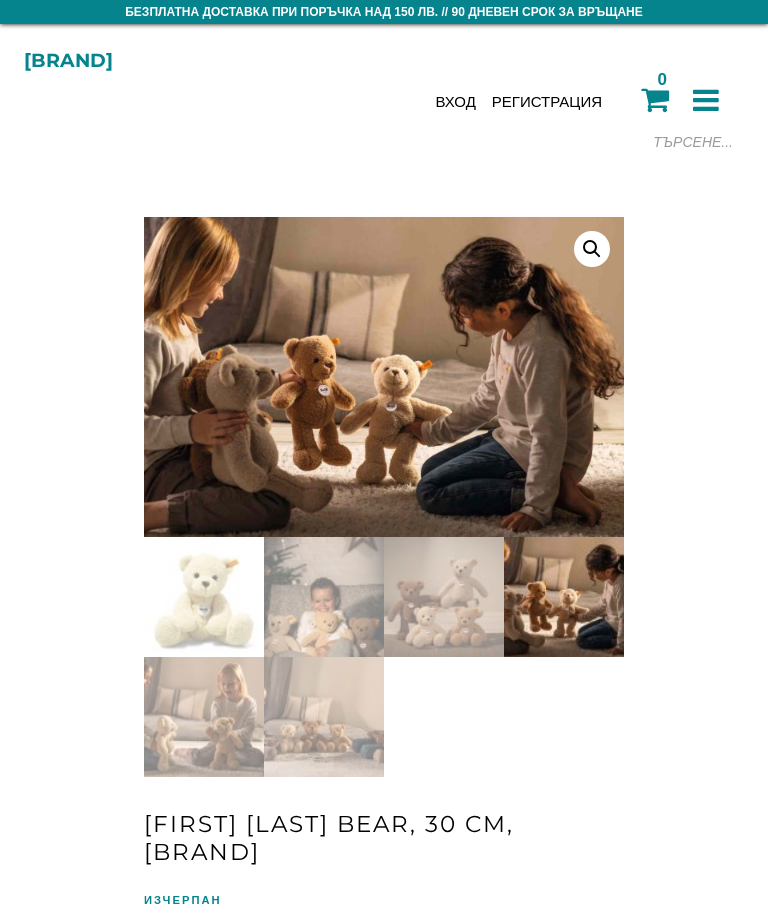click at bounding box center [1044, 817] 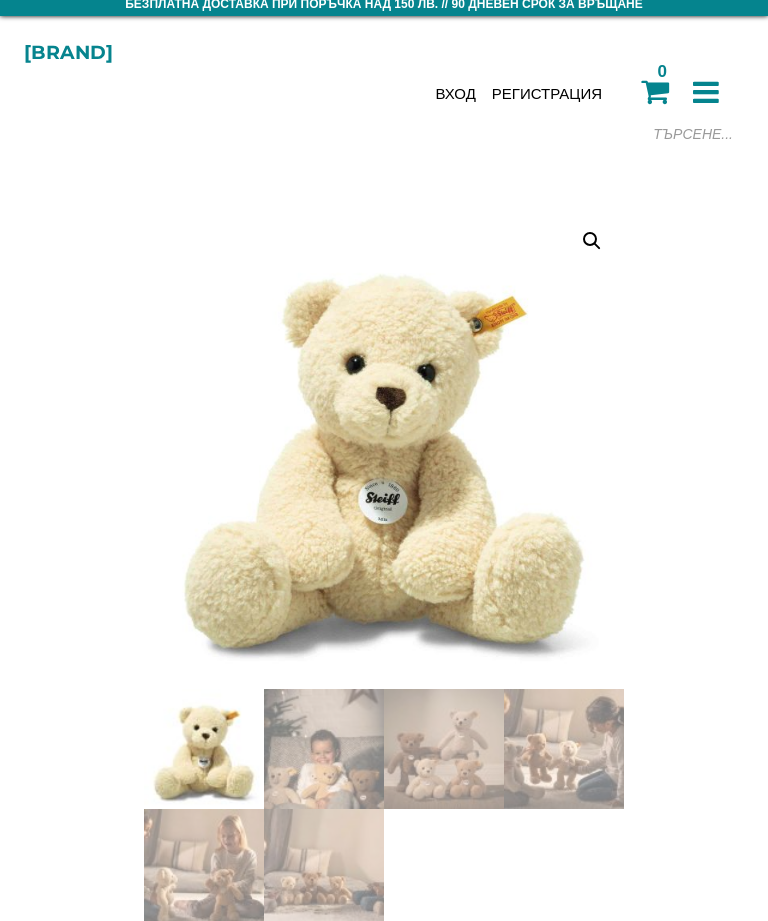 scroll, scrollTop: 0, scrollLeft: 0, axis: both 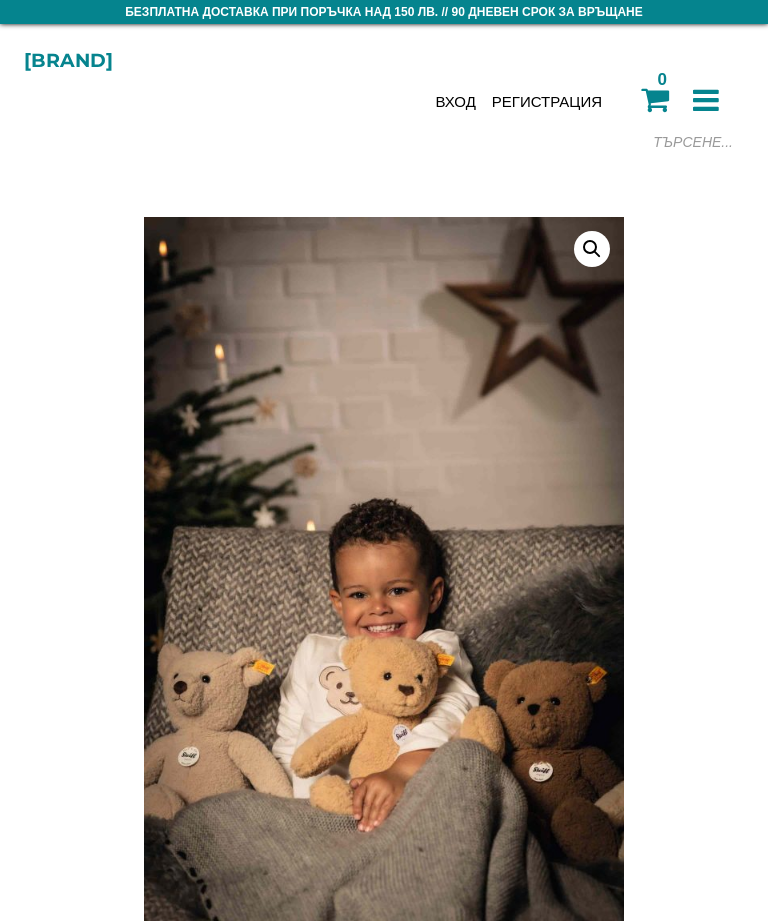 click at bounding box center [594, 142] 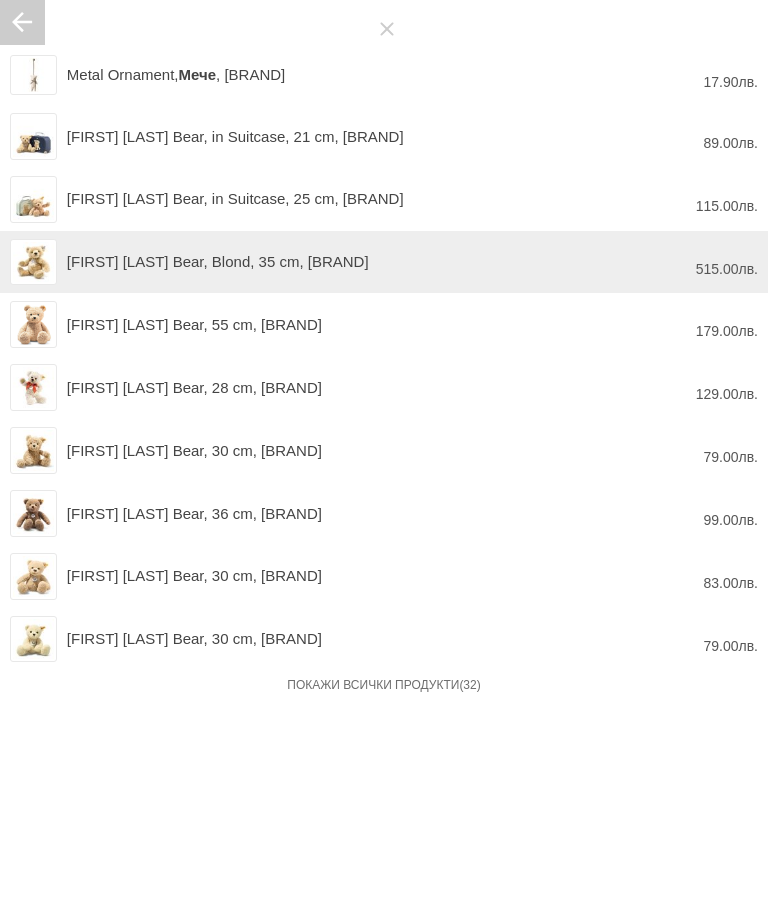 click at bounding box center [33, 262] 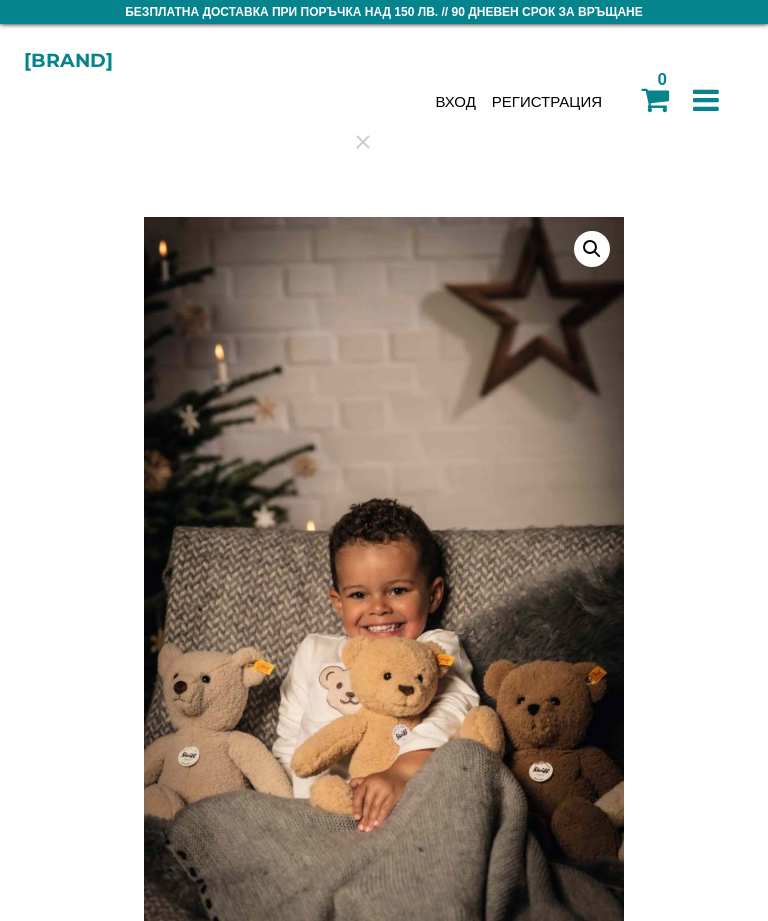 type 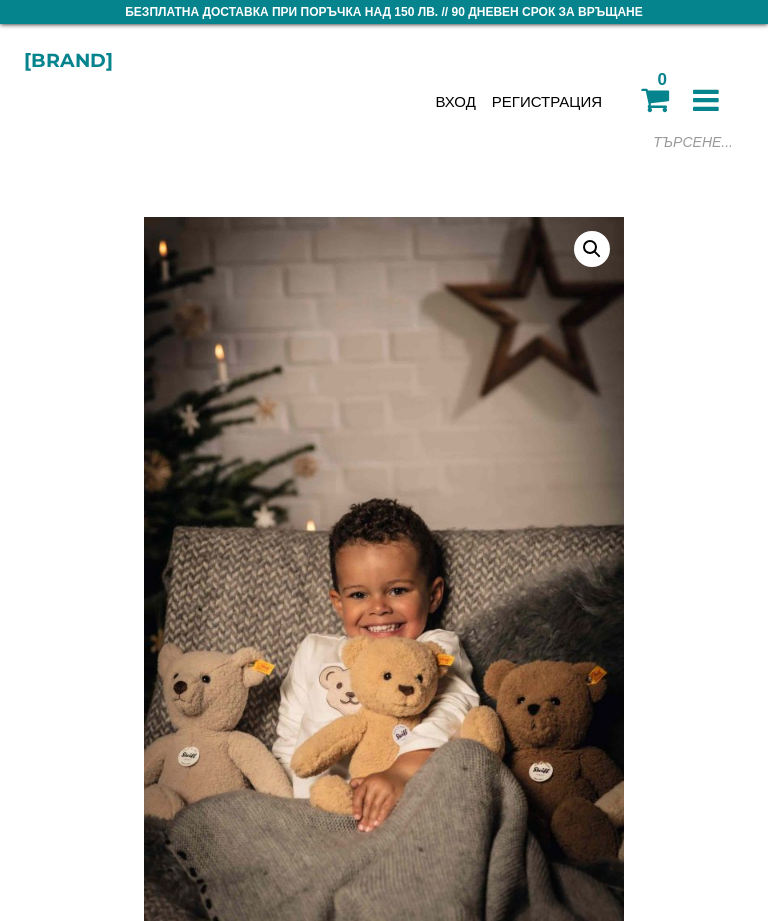 click at bounding box center (706, 100) 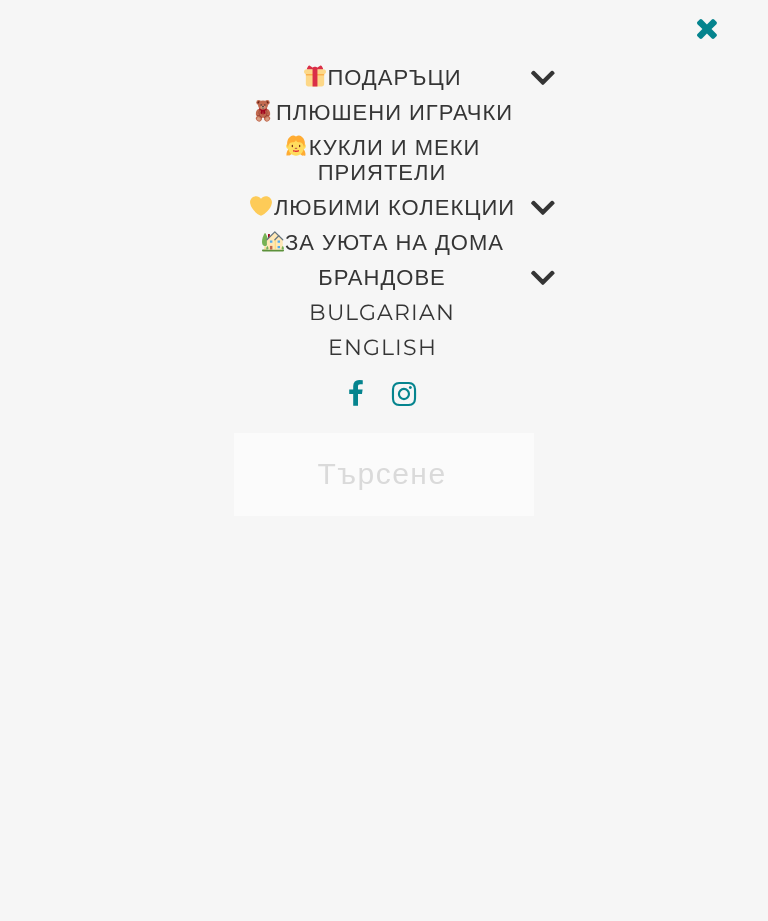 click on "ПЛЮШЕНИ ИГРАЧКИ" at bounding box center [382, 112] 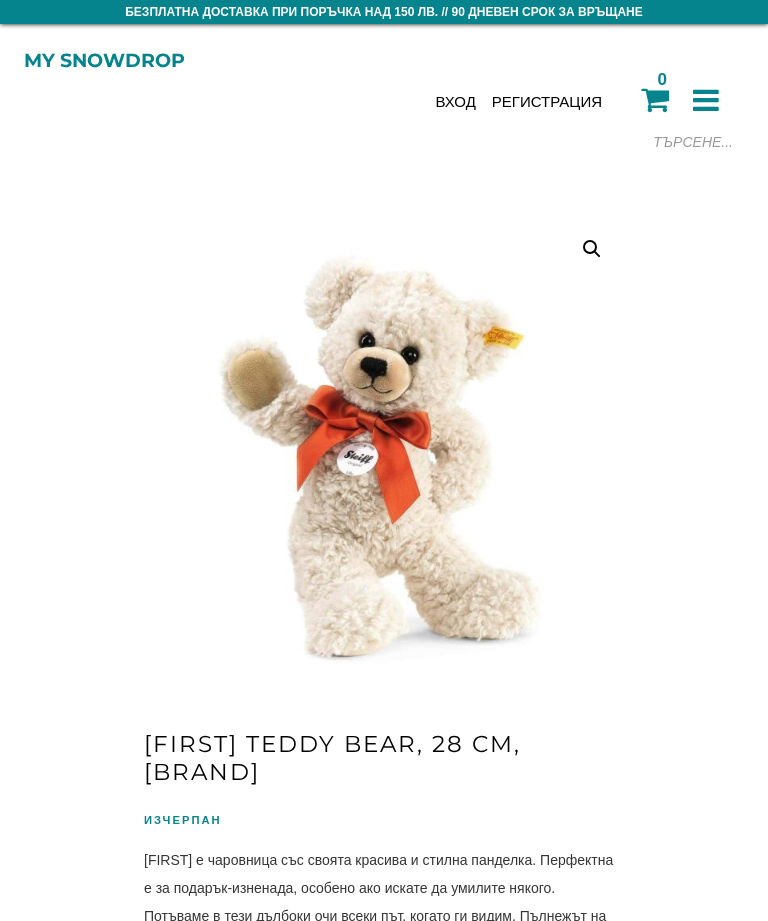 scroll, scrollTop: 0, scrollLeft: 0, axis: both 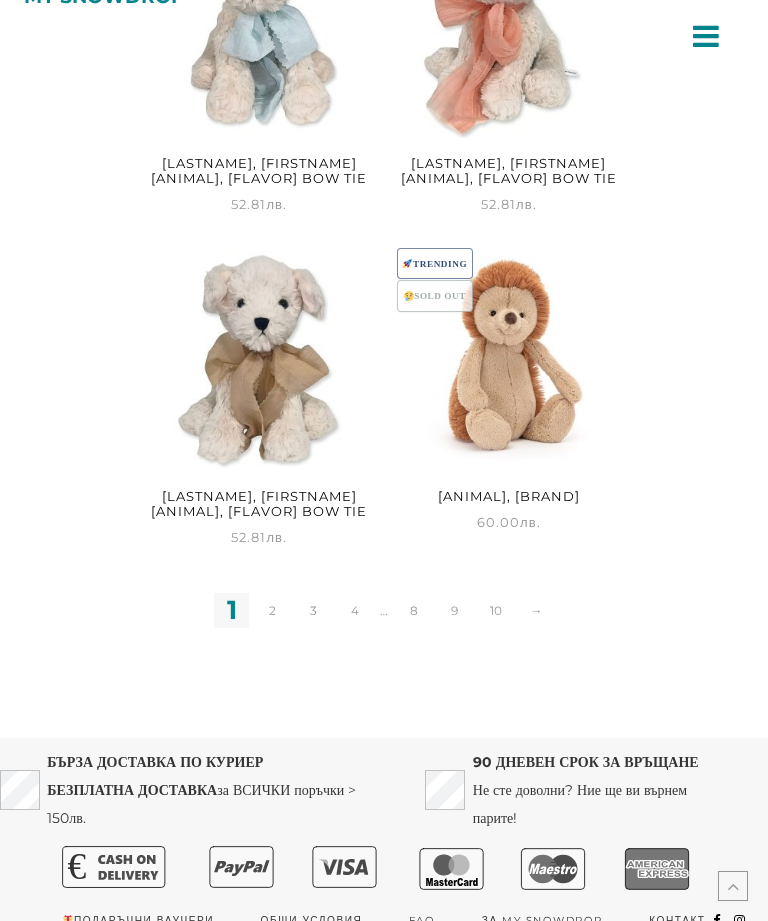click on "10" at bounding box center (495, 610) 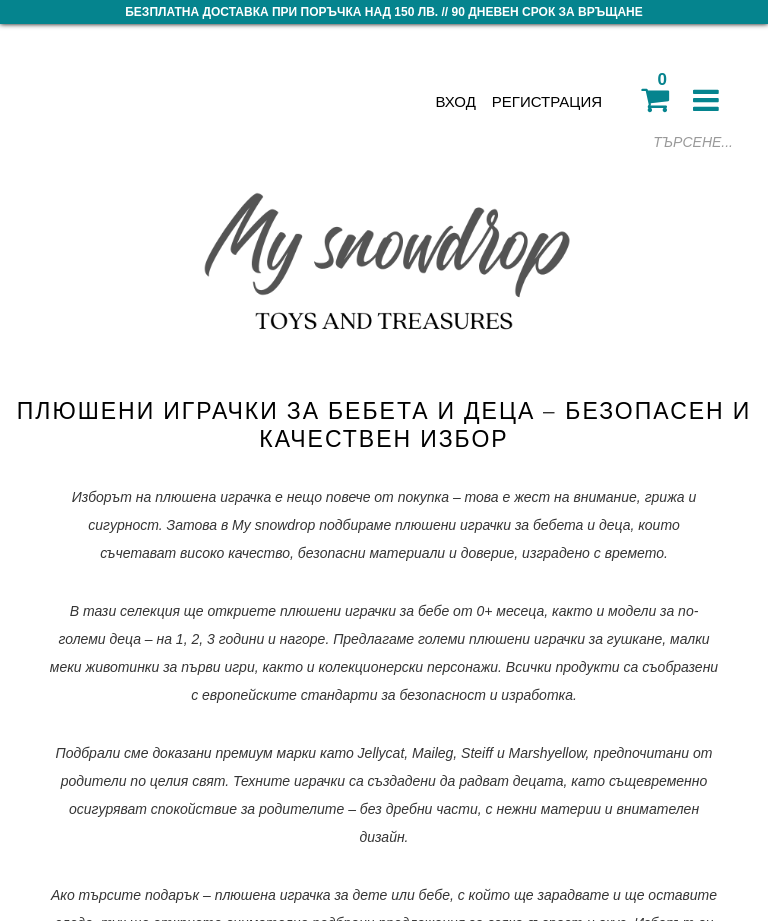 scroll, scrollTop: 437, scrollLeft: 0, axis: vertical 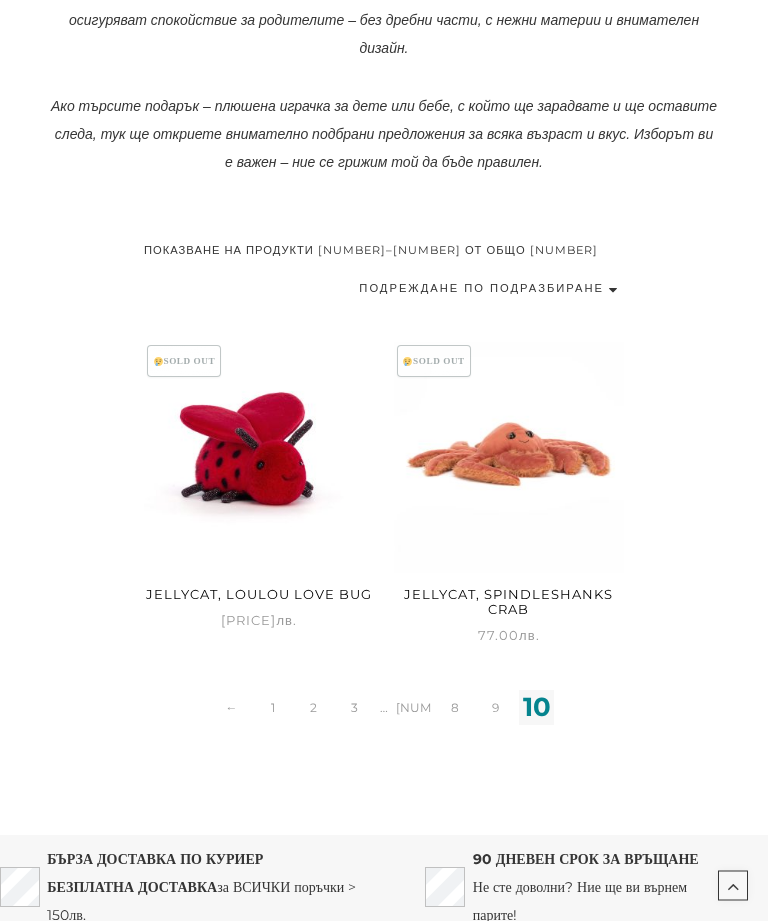 click on "9" at bounding box center (495, 708) 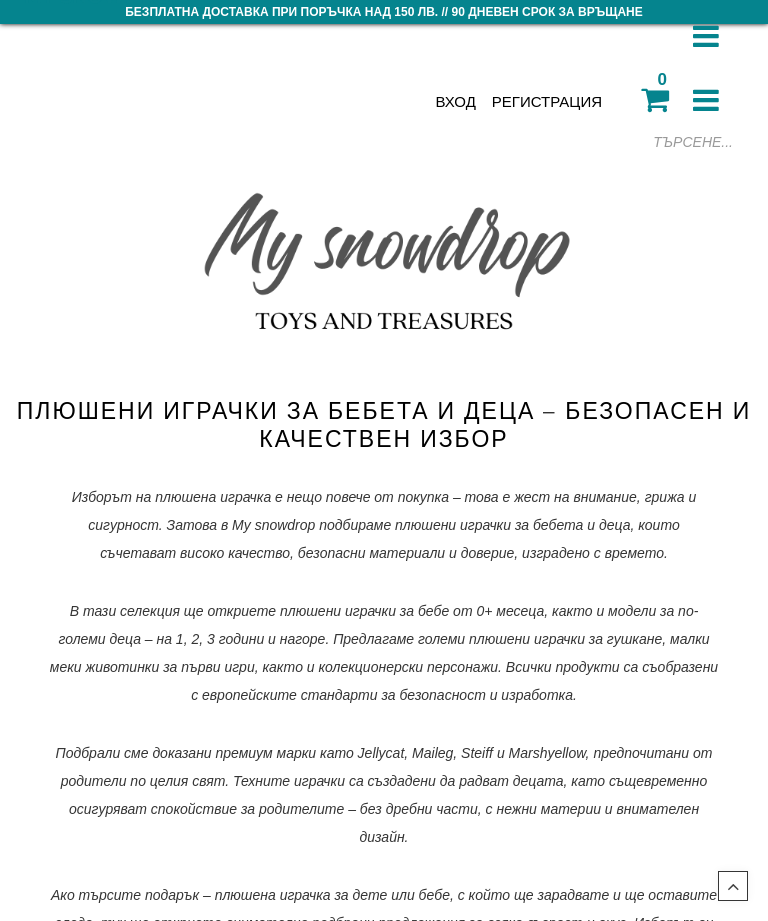 scroll, scrollTop: 866, scrollLeft: 0, axis: vertical 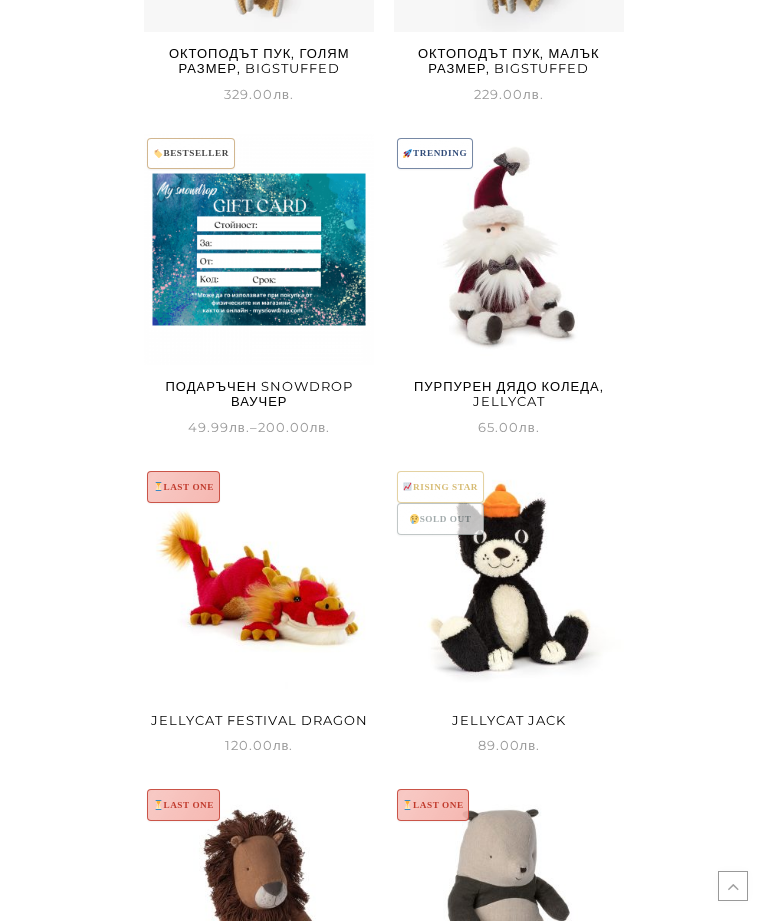 click at bounding box center (259, 583) 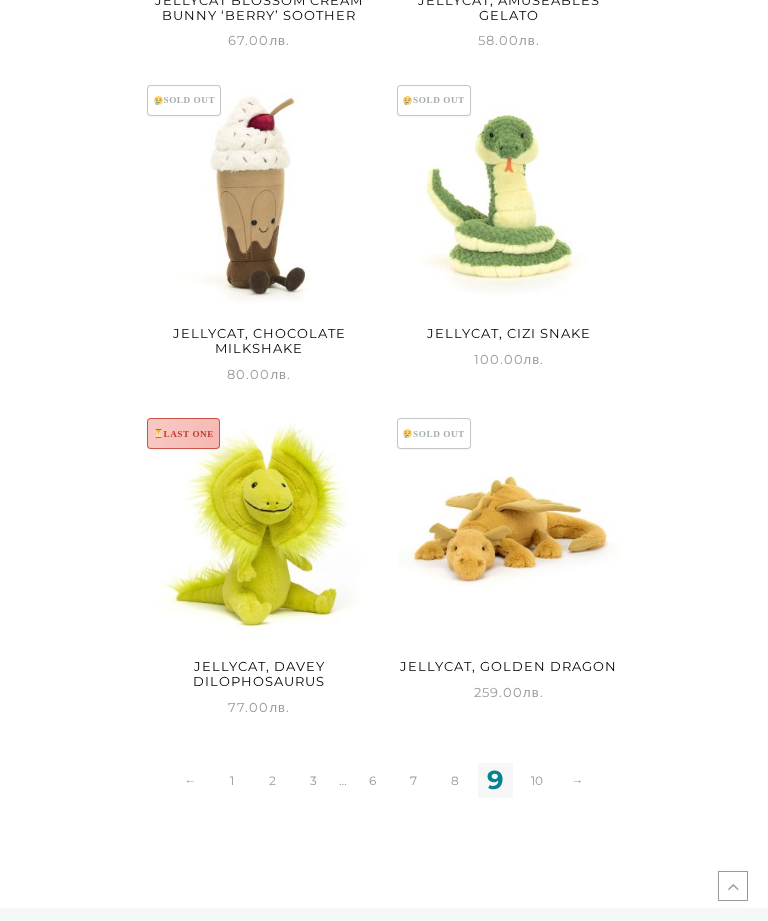 scroll, scrollTop: 3703, scrollLeft: 0, axis: vertical 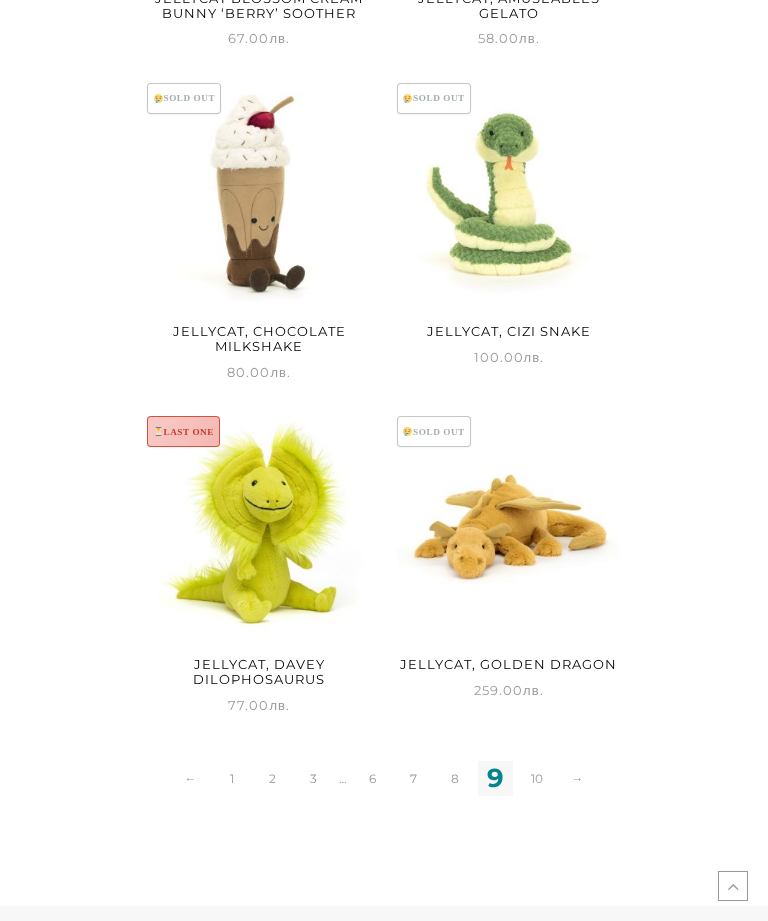 click on "8" at bounding box center (454, 778) 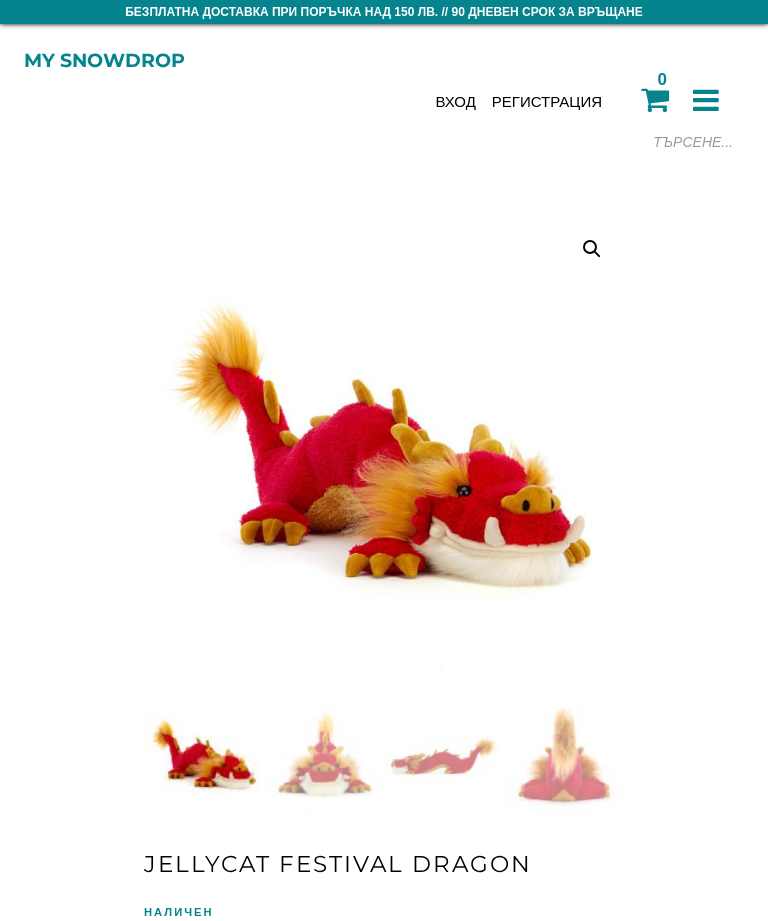 scroll, scrollTop: 0, scrollLeft: 0, axis: both 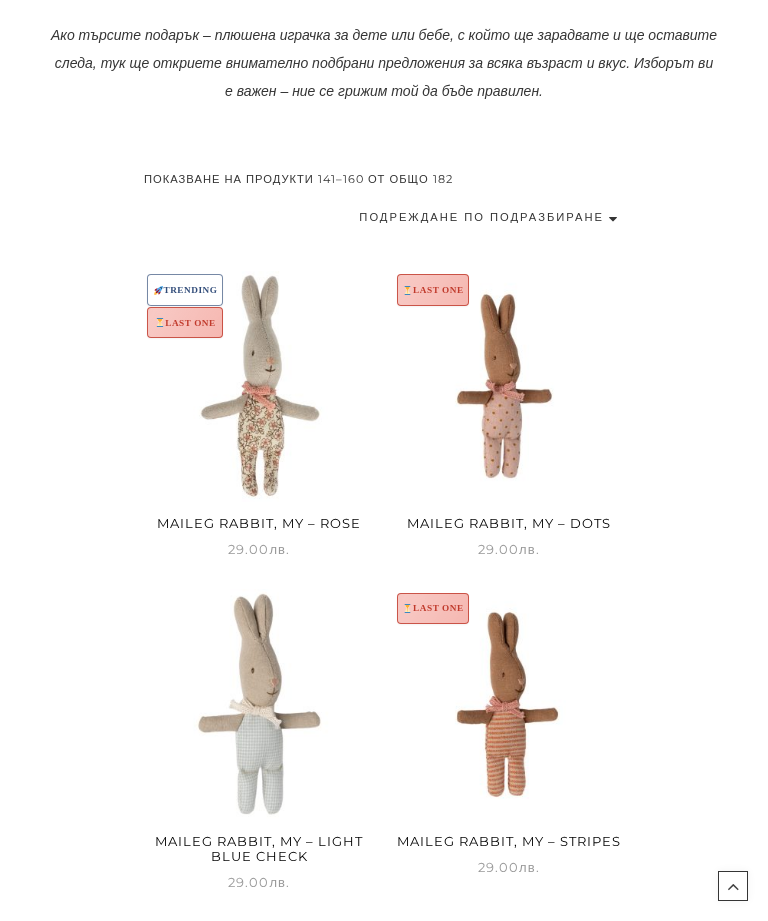 click at bounding box center (259, 386) 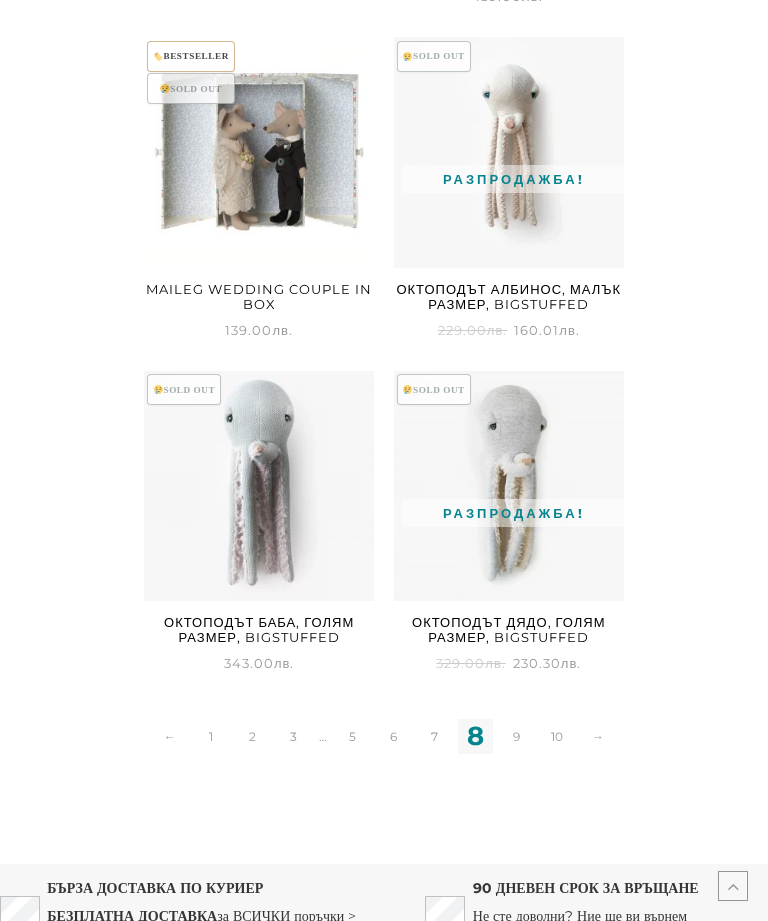 scroll, scrollTop: 3834, scrollLeft: 0, axis: vertical 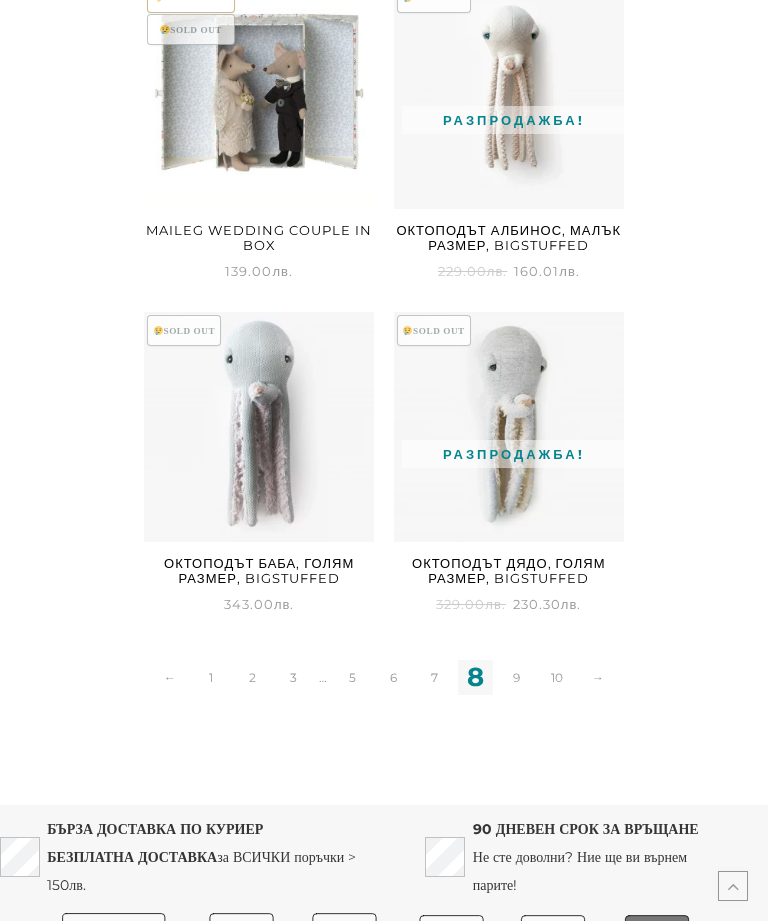 click on "7" at bounding box center (434, 677) 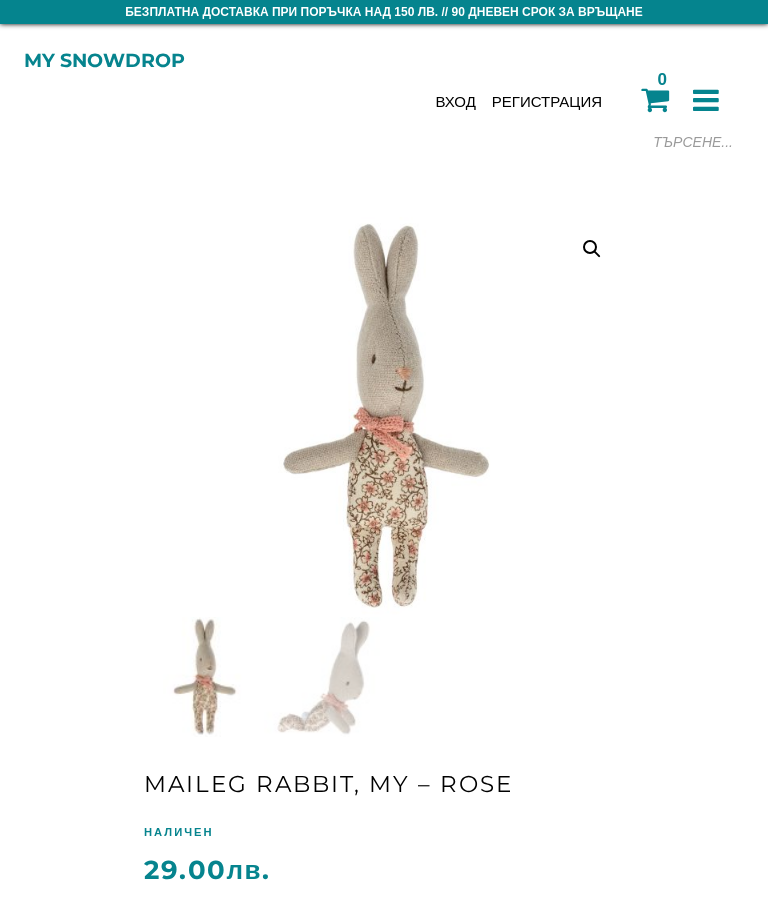 scroll, scrollTop: 0, scrollLeft: 0, axis: both 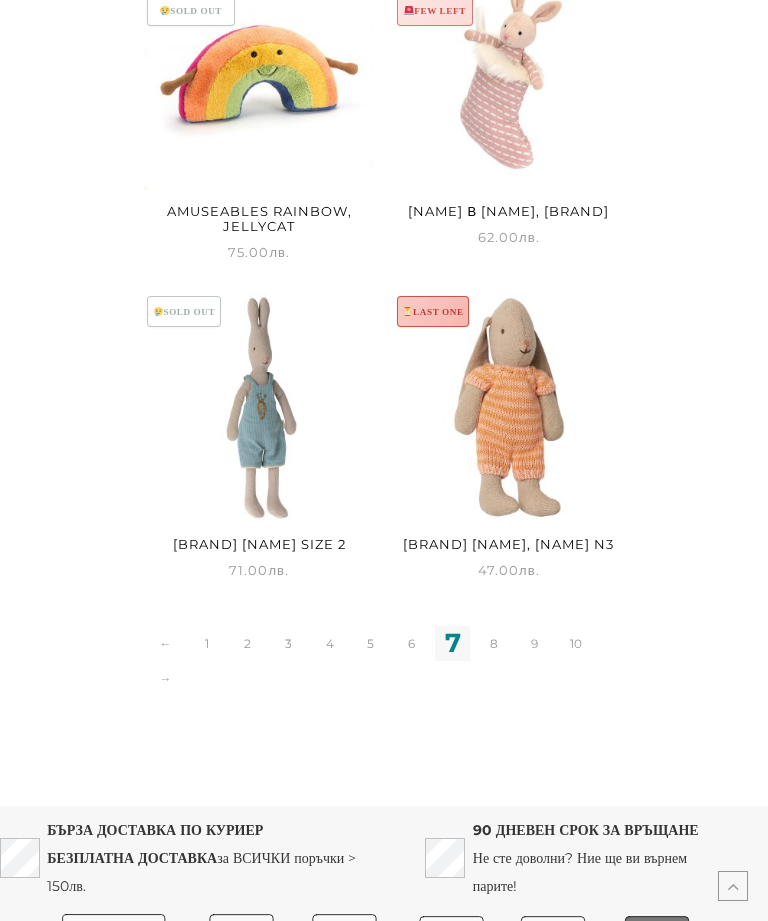 click on "6" at bounding box center [411, 643] 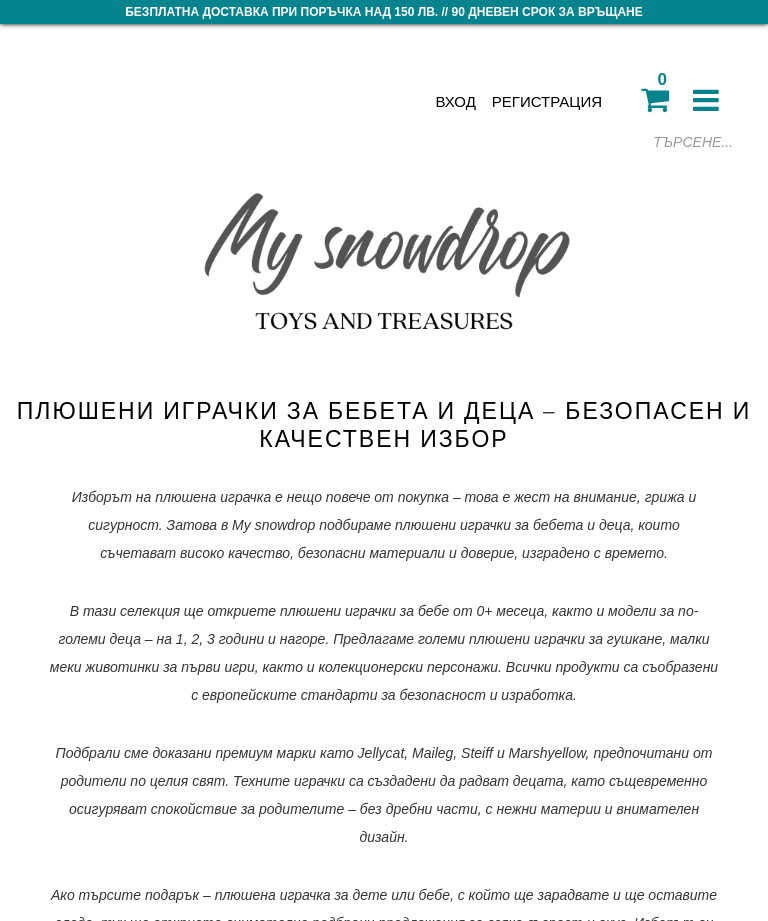 scroll, scrollTop: 0, scrollLeft: 0, axis: both 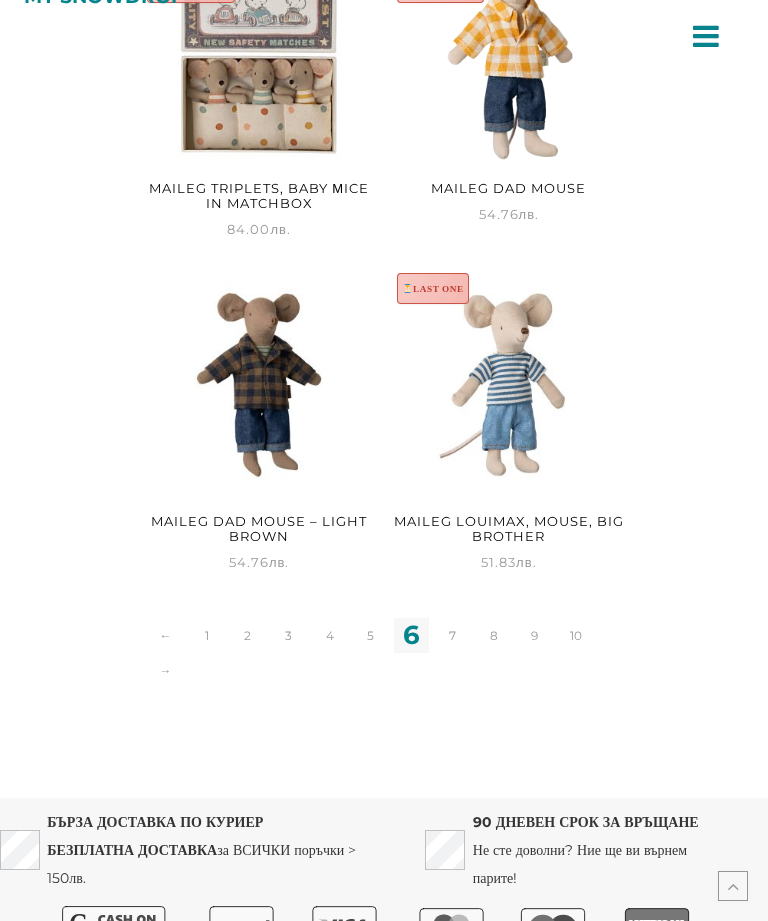 click on "5" at bounding box center [370, 635] 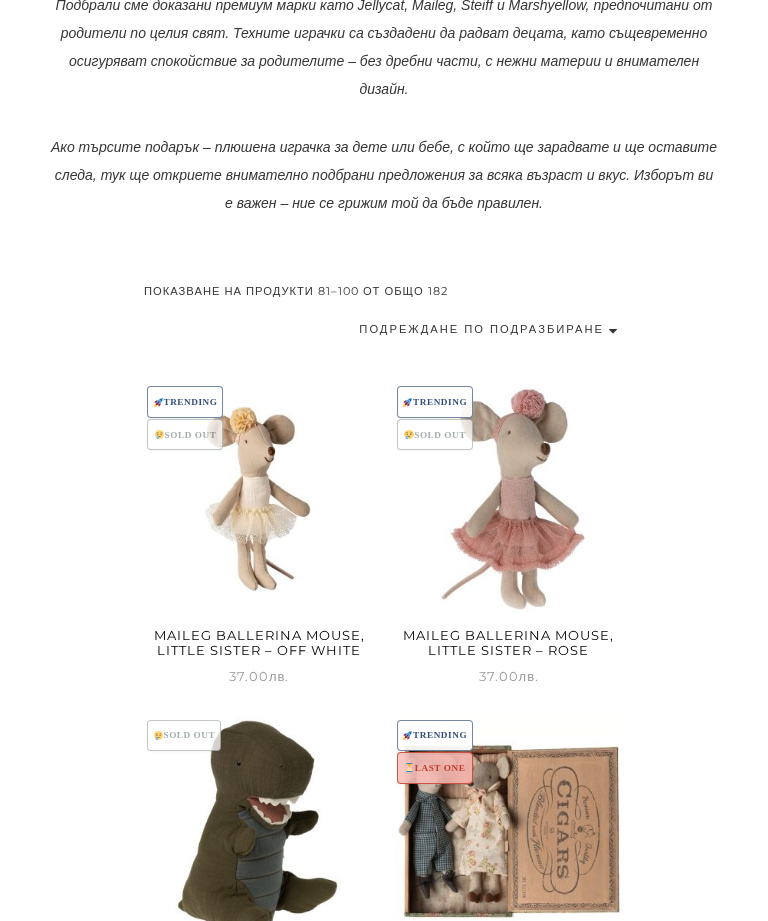 scroll, scrollTop: 812, scrollLeft: 0, axis: vertical 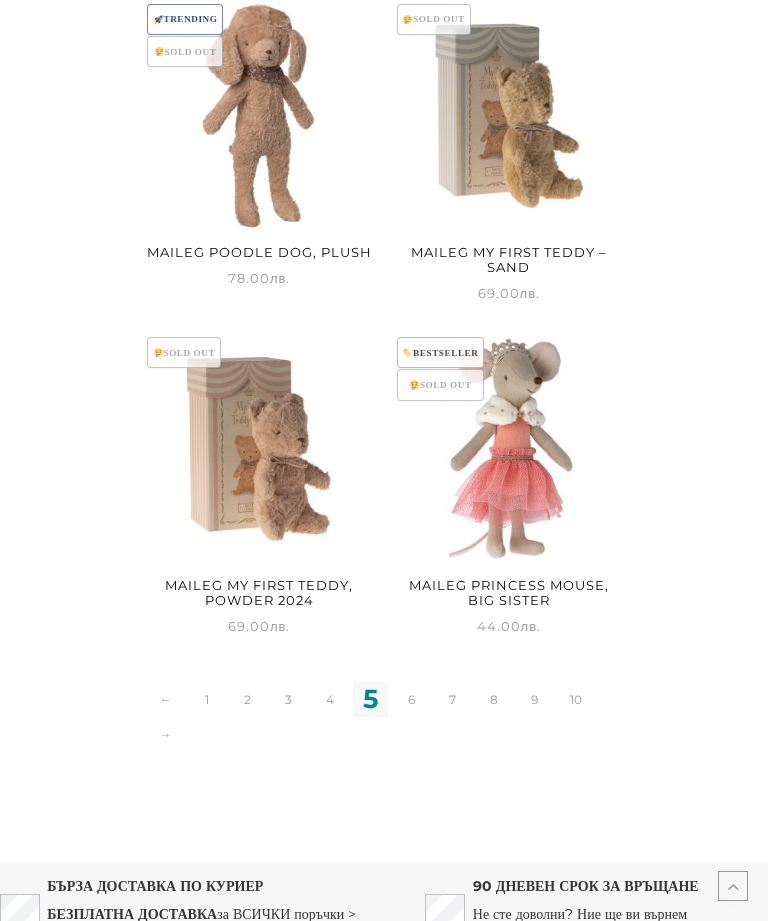 click on "4" at bounding box center [329, 699] 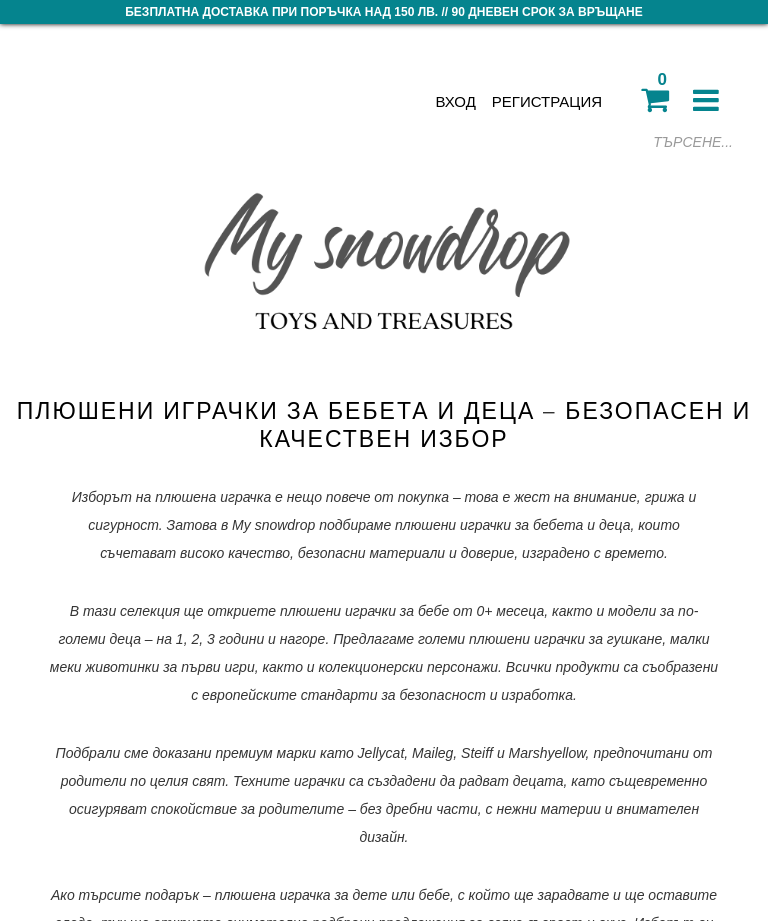 scroll, scrollTop: 0, scrollLeft: 0, axis: both 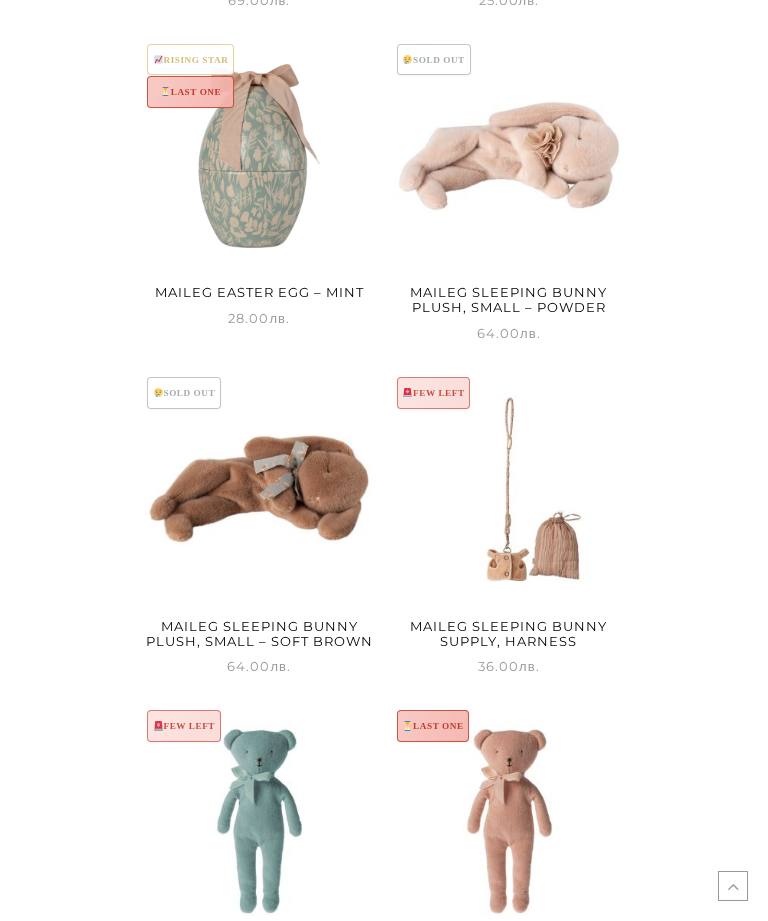 click at bounding box center (509, 470) 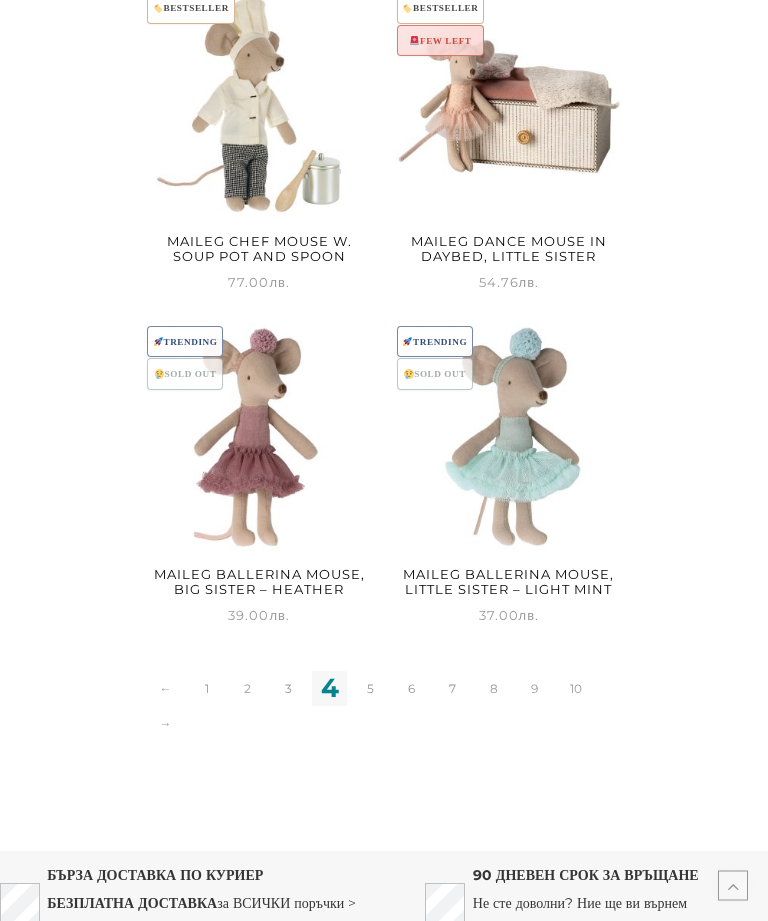 scroll, scrollTop: 3861, scrollLeft: 0, axis: vertical 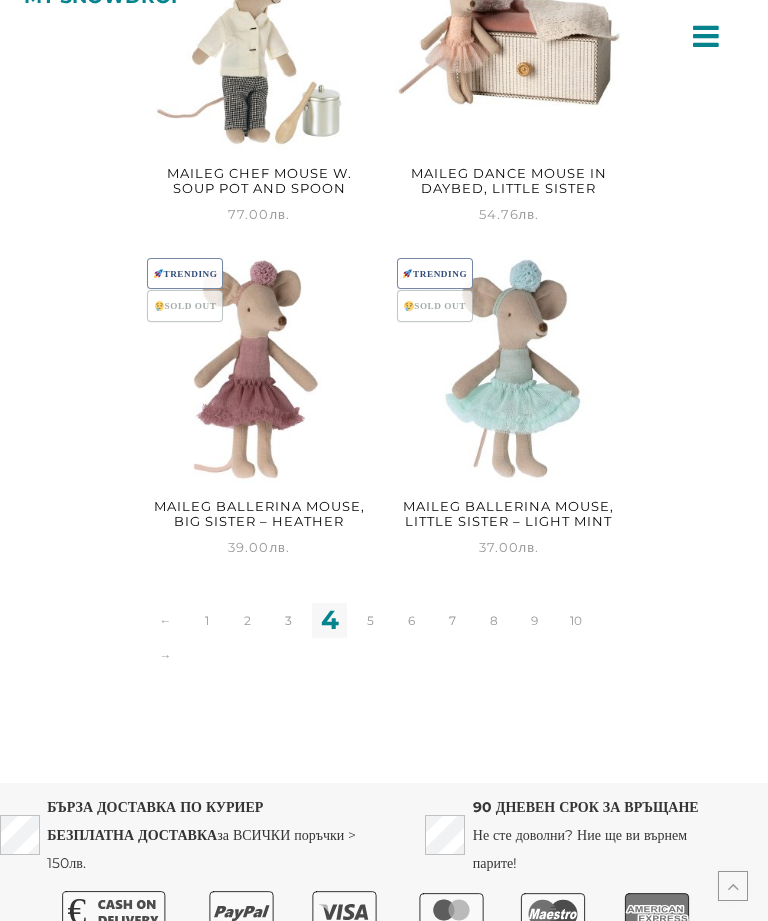 click on "3" at bounding box center (288, 620) 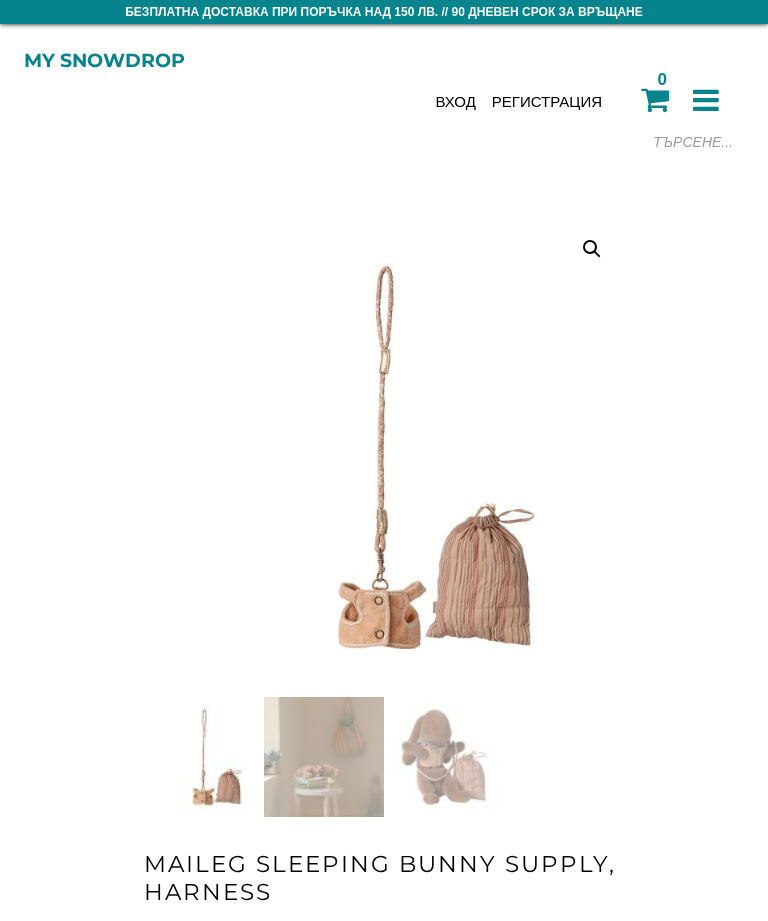 scroll, scrollTop: 0, scrollLeft: 0, axis: both 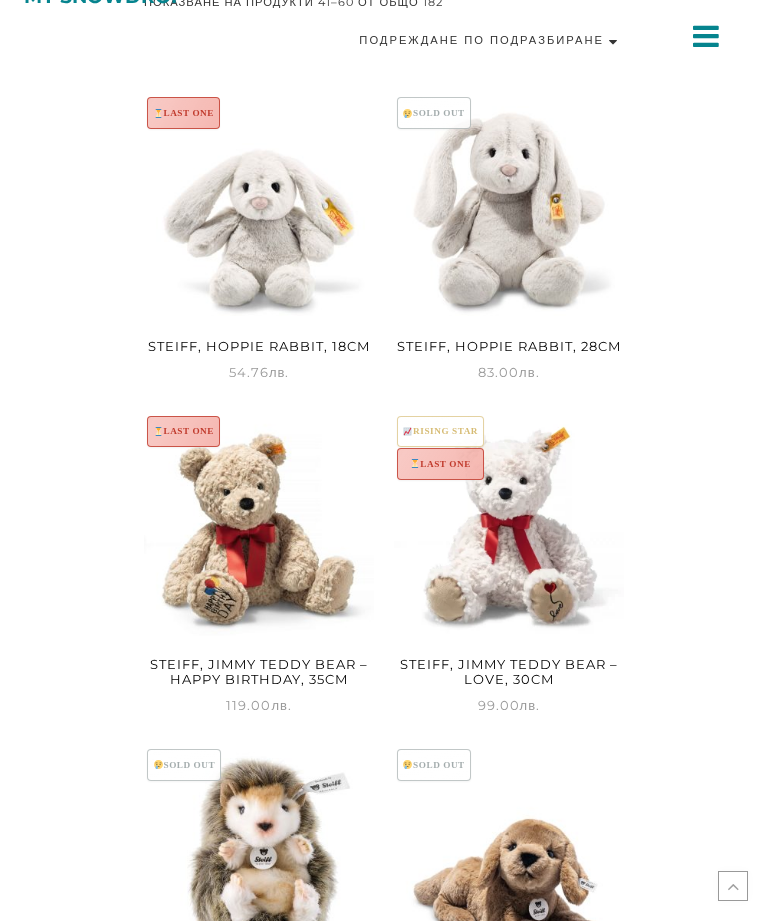 click at bounding box center [509, 585] 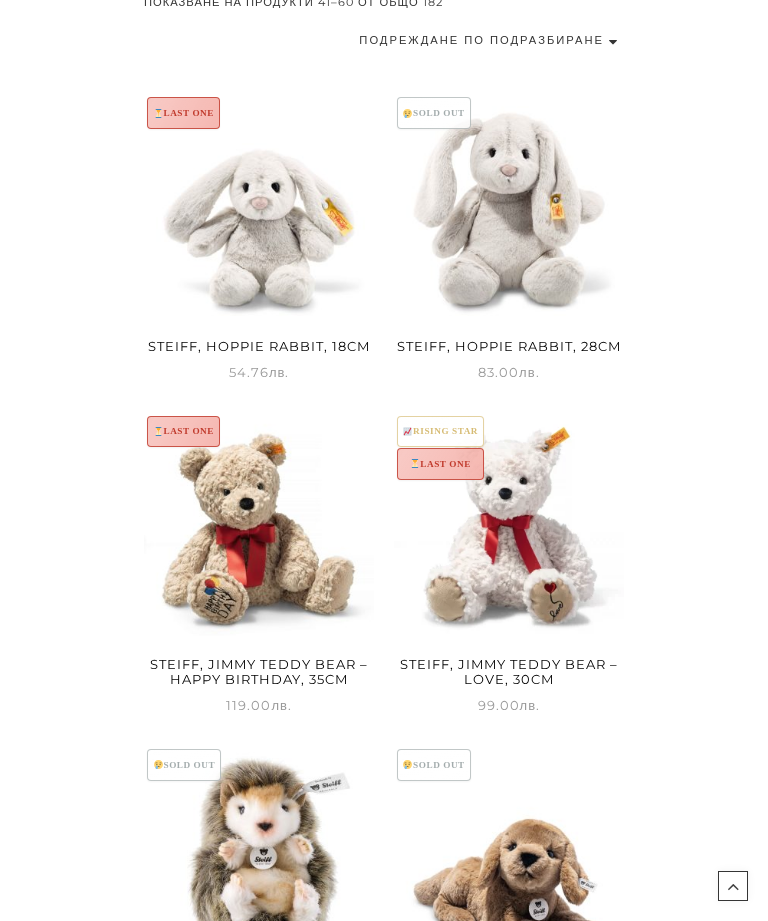 click at bounding box center [259, 527] 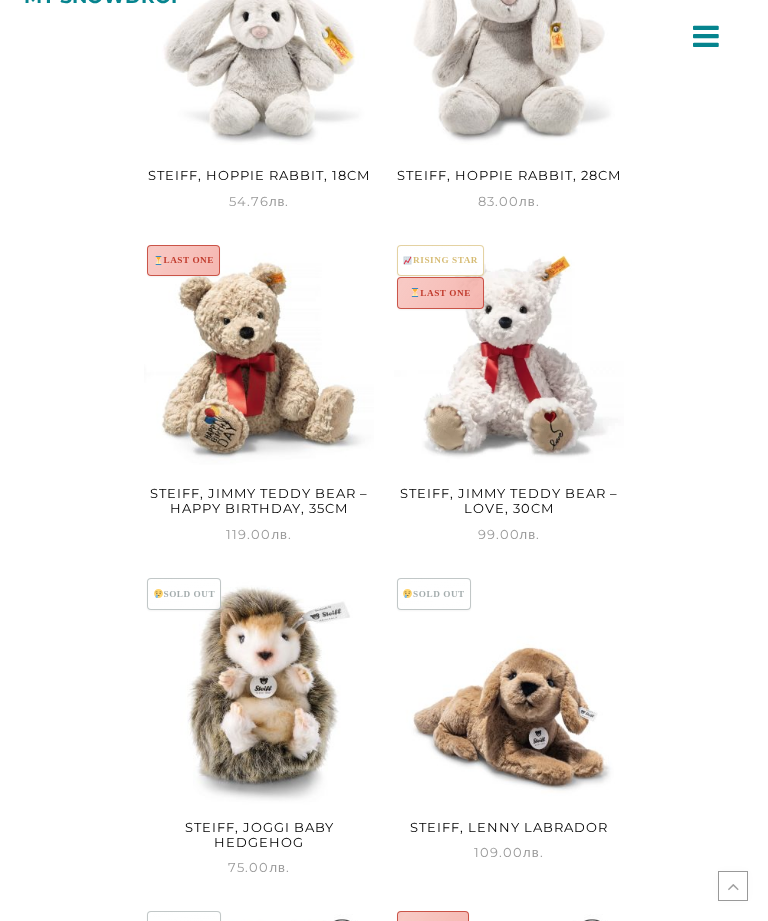 scroll, scrollTop: 1181, scrollLeft: 0, axis: vertical 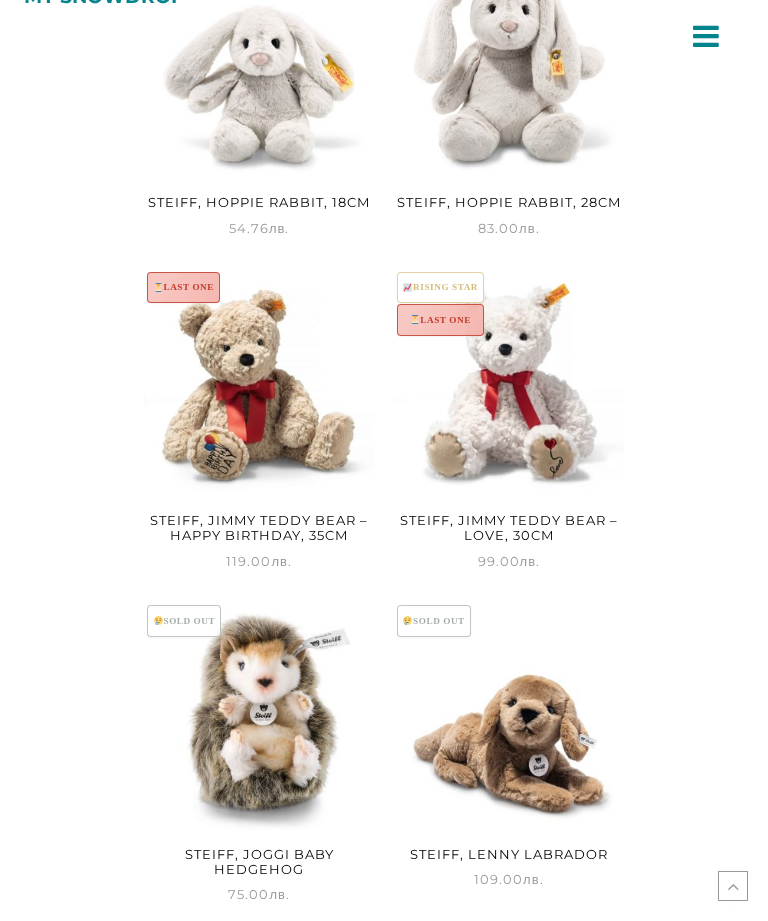 click at bounding box center (259, 383) 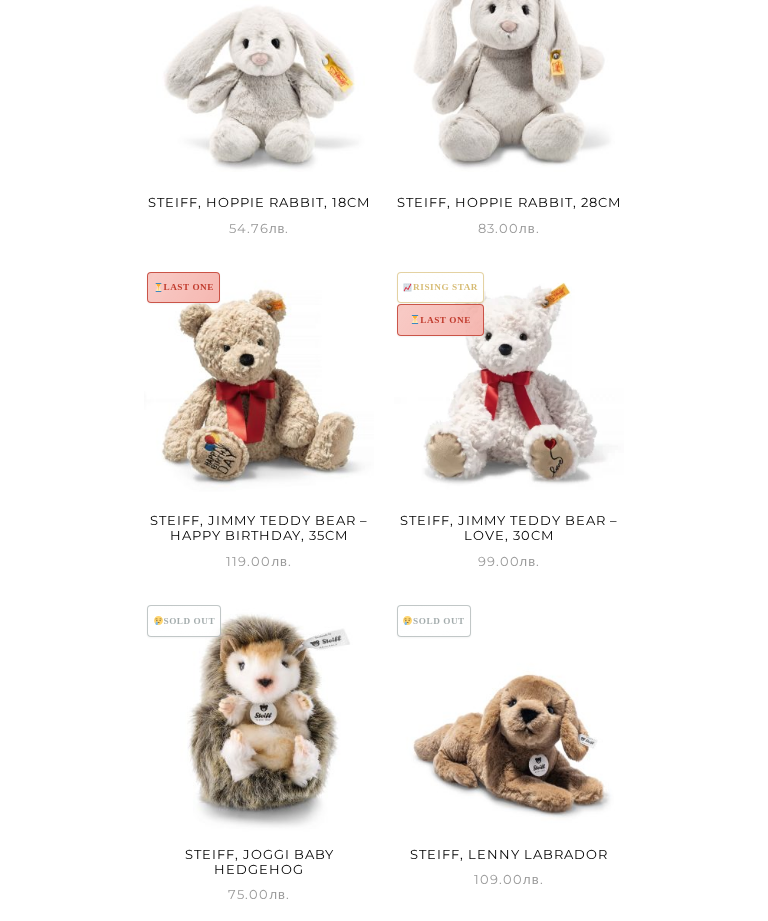 scroll, scrollTop: 1172, scrollLeft: 0, axis: vertical 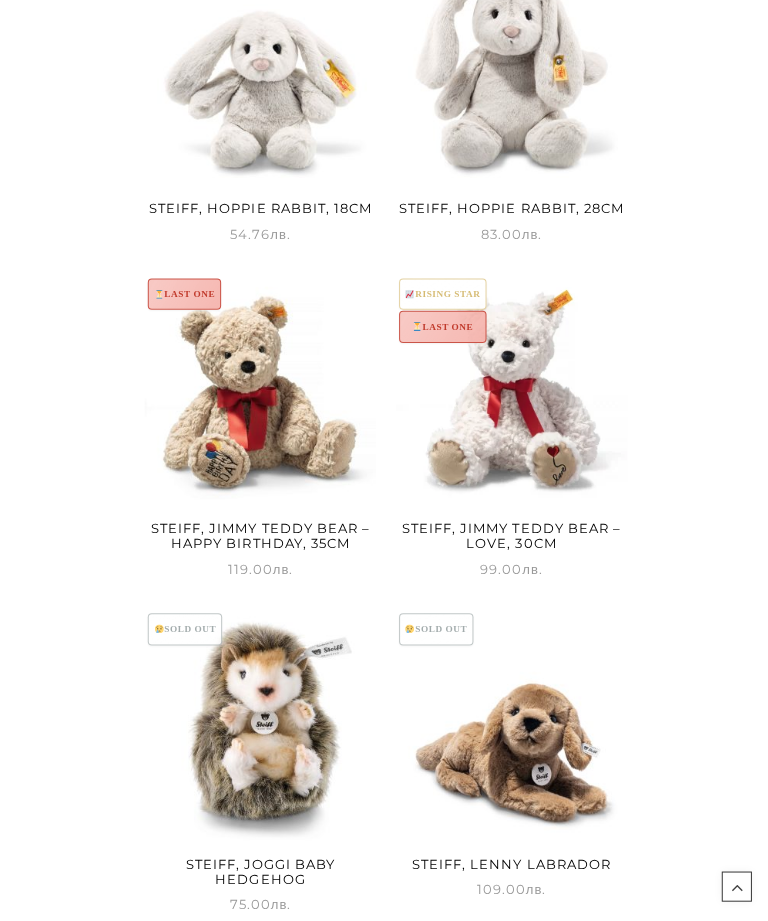 click at bounding box center [509, 450] 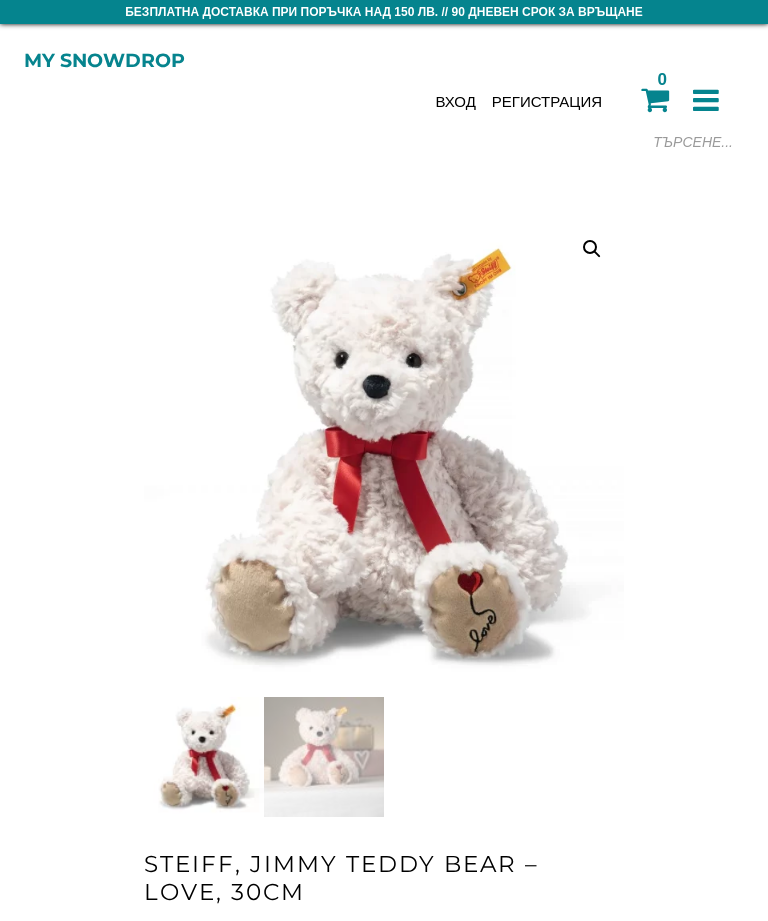 scroll, scrollTop: 0, scrollLeft: 0, axis: both 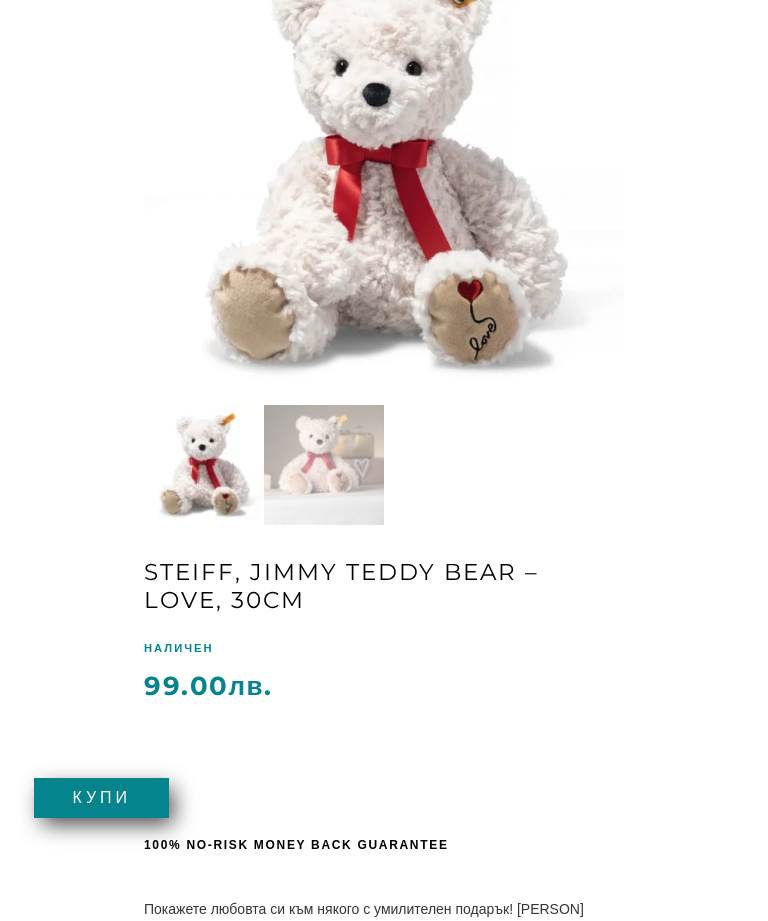 click at bounding box center [744, 525] 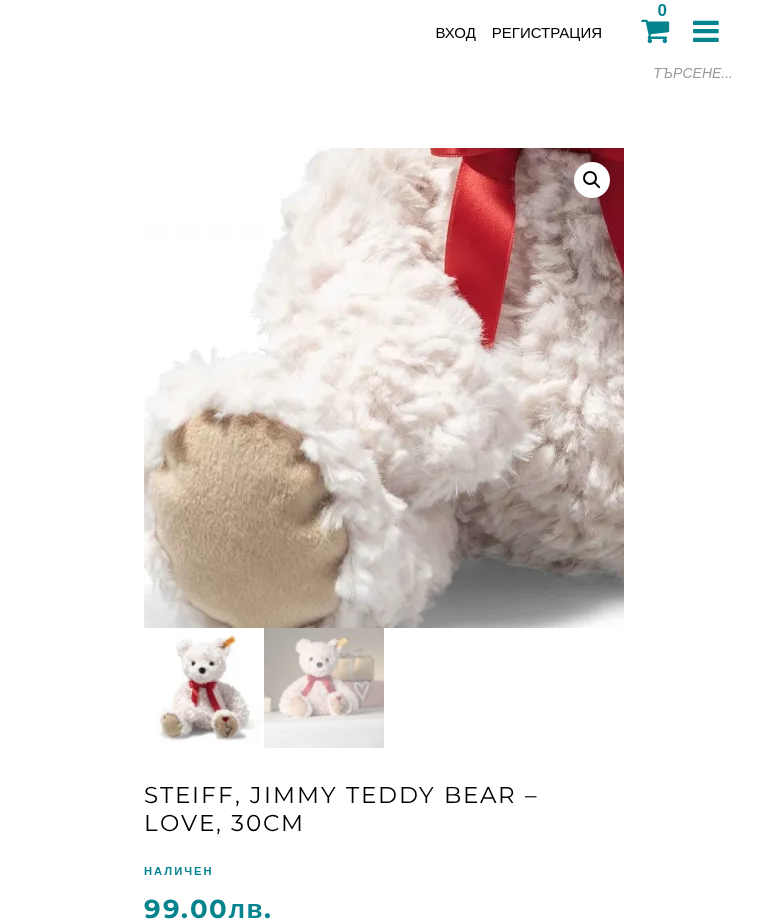 scroll, scrollTop: 0, scrollLeft: 0, axis: both 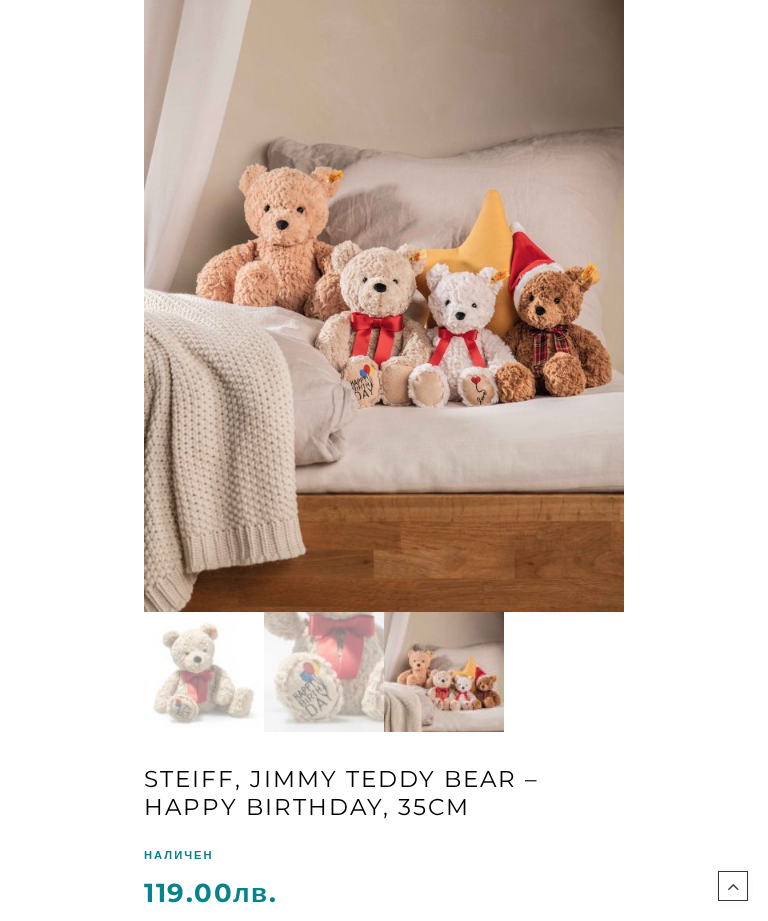 click on "Безплатна доставка при поръчка над 150 лв. // 90 дневен срок за връщане
Steiff, Jimmy Teddy Bear - Happy Birthday, 35cm - My snowdrop
My snowdrop
Вход    Регистрация
Подаръци
Подаръчен Snowdrop Ваучер
Подарък за бебе / новородено
Подарък за погача (40 дни)
Подарък за бебе момиче
Подарък за бебе момче" at bounding box center (384, 135) 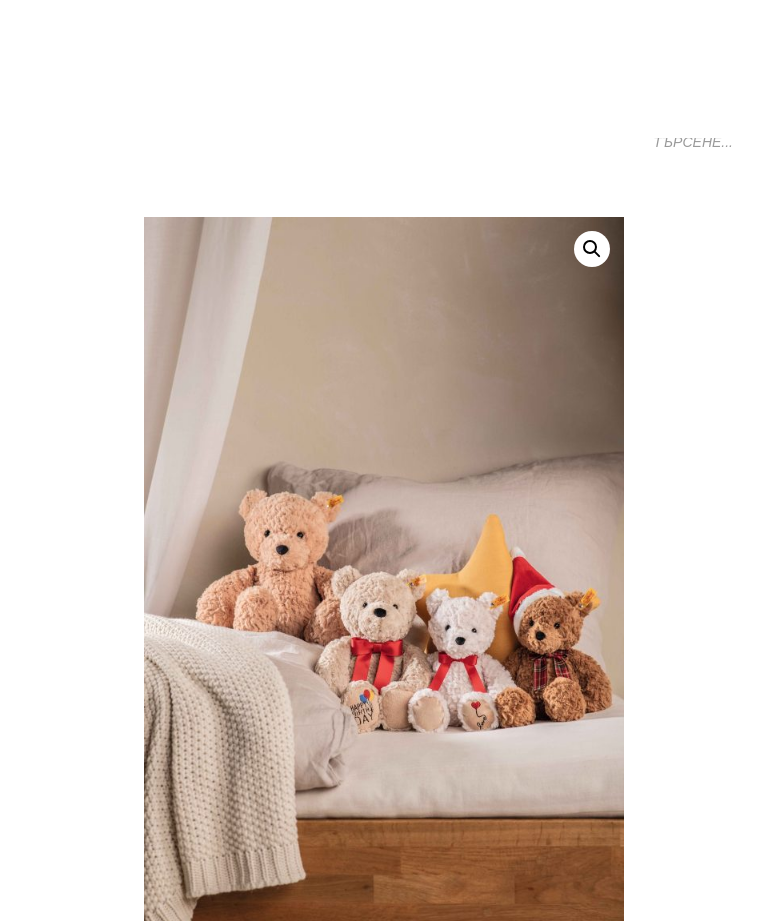 scroll, scrollTop: 0, scrollLeft: 0, axis: both 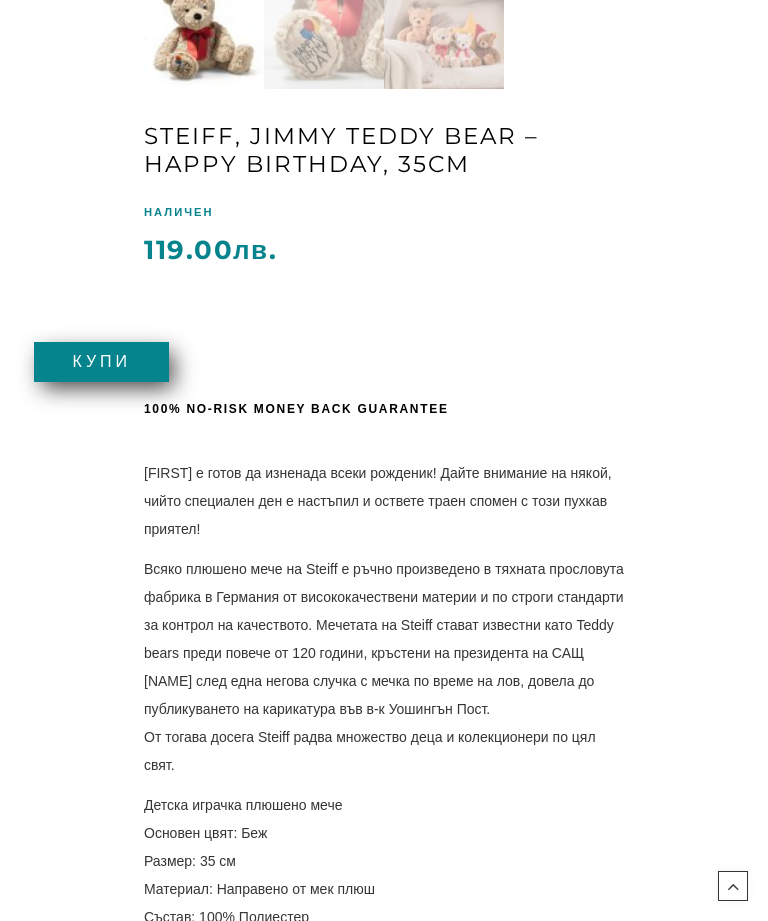 click on "Купи" at bounding box center (101, 362) 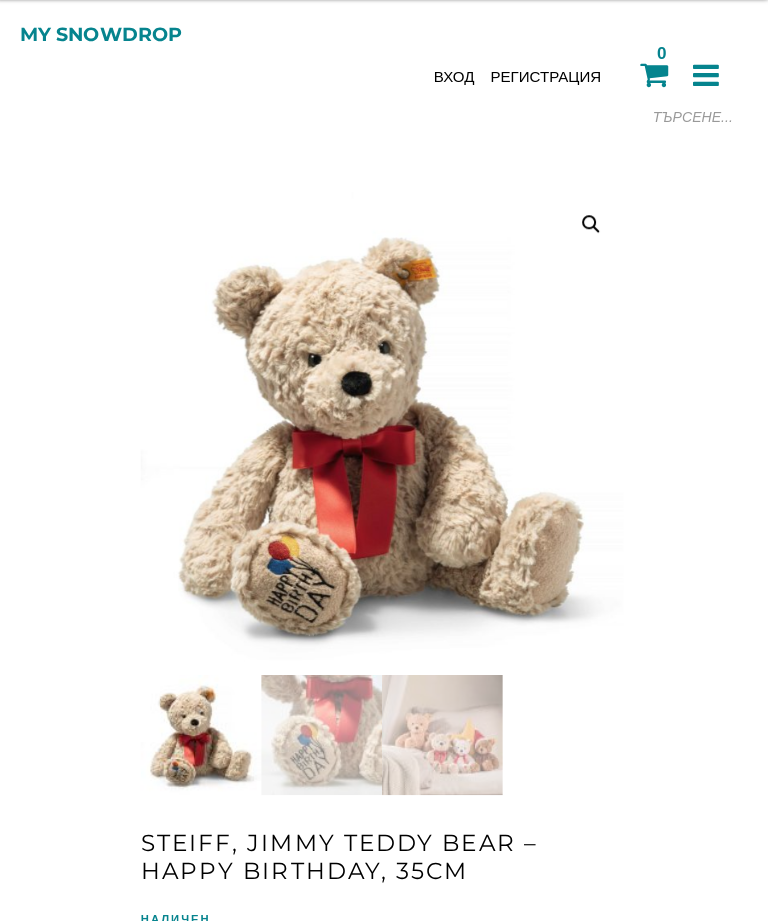 scroll, scrollTop: 0, scrollLeft: 0, axis: both 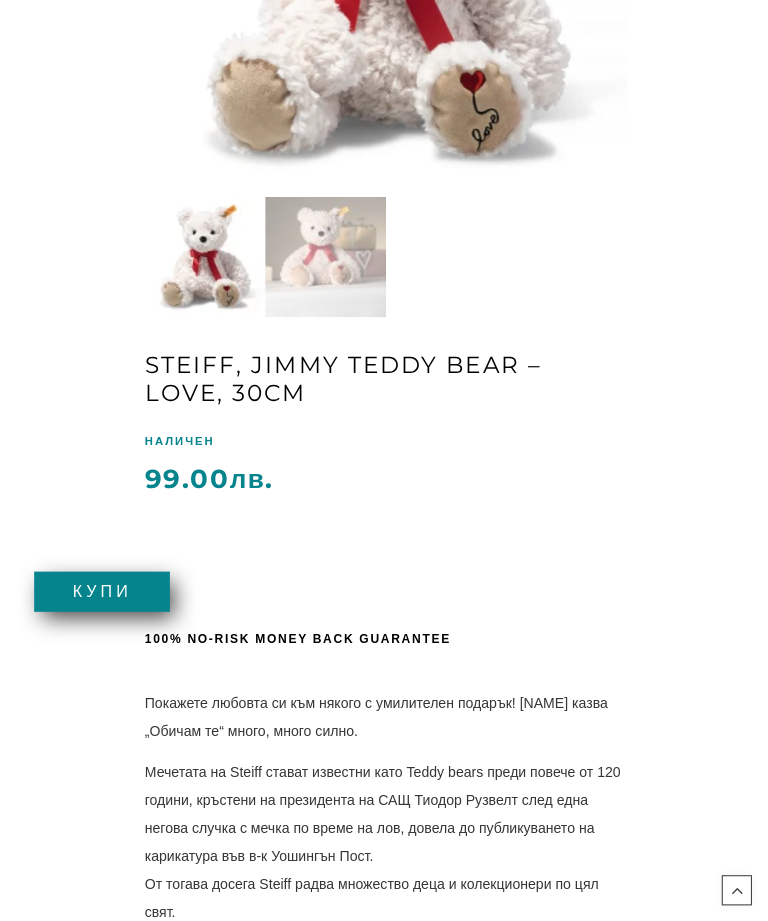 click on "Купи" at bounding box center (101, 589) 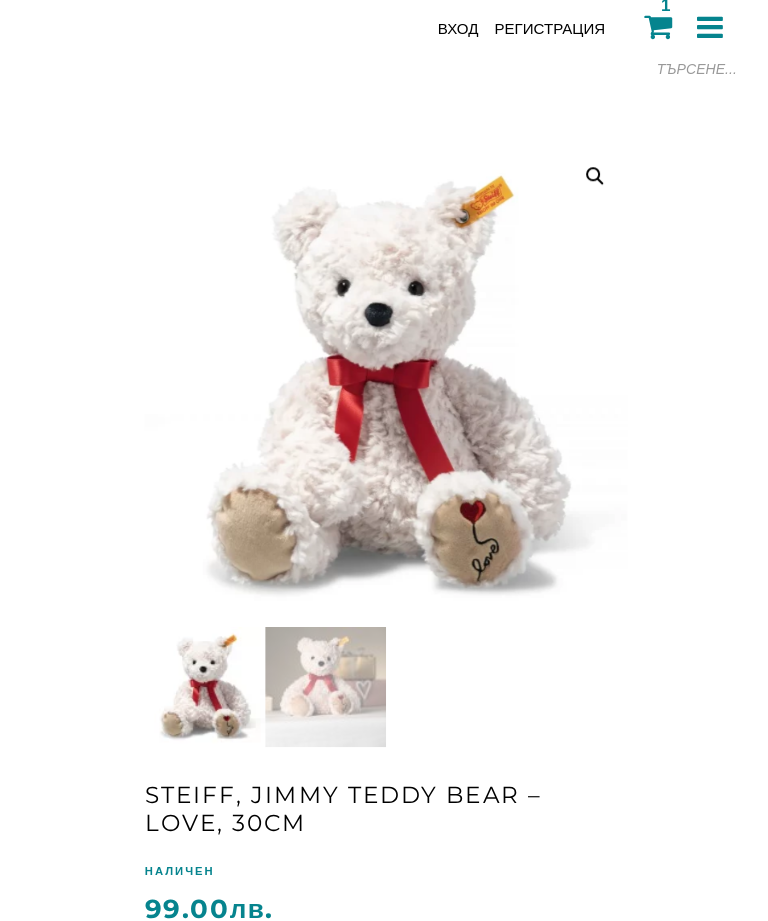scroll, scrollTop: 0, scrollLeft: 0, axis: both 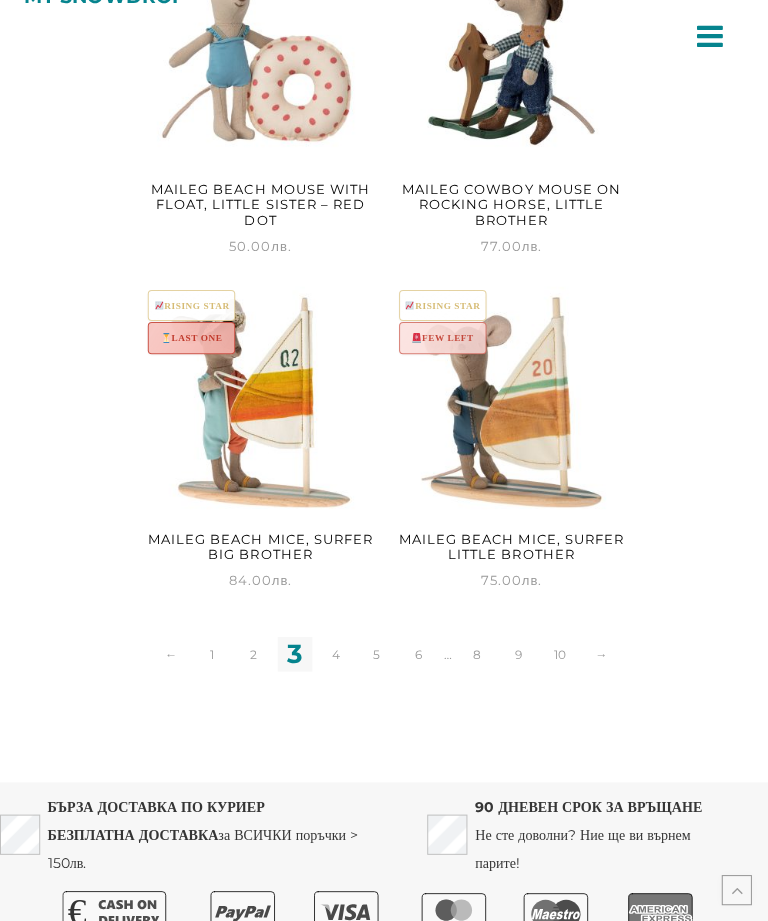 click on "90 ДНЕВЕН СРОК ЗА ВРЪЩАНЕ Не сте доволни? Ние ще ви върнем парите!" at bounding box center [595, 831] 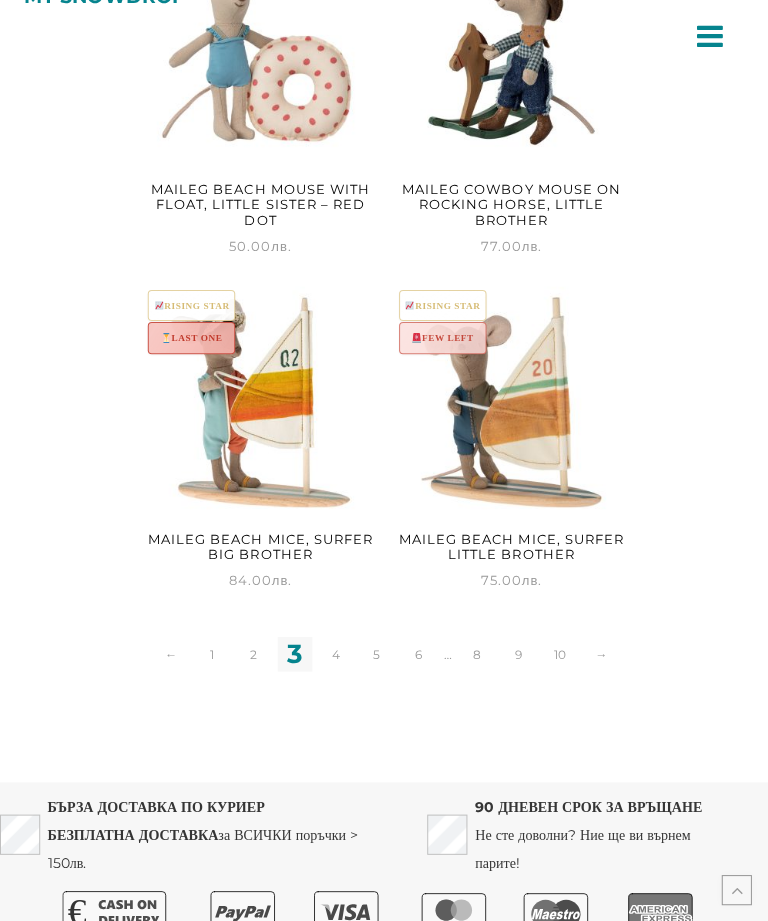 click on "90 ДНЕВЕН СРОК ЗА ВРЪЩАНЕ" at bounding box center (586, 803) 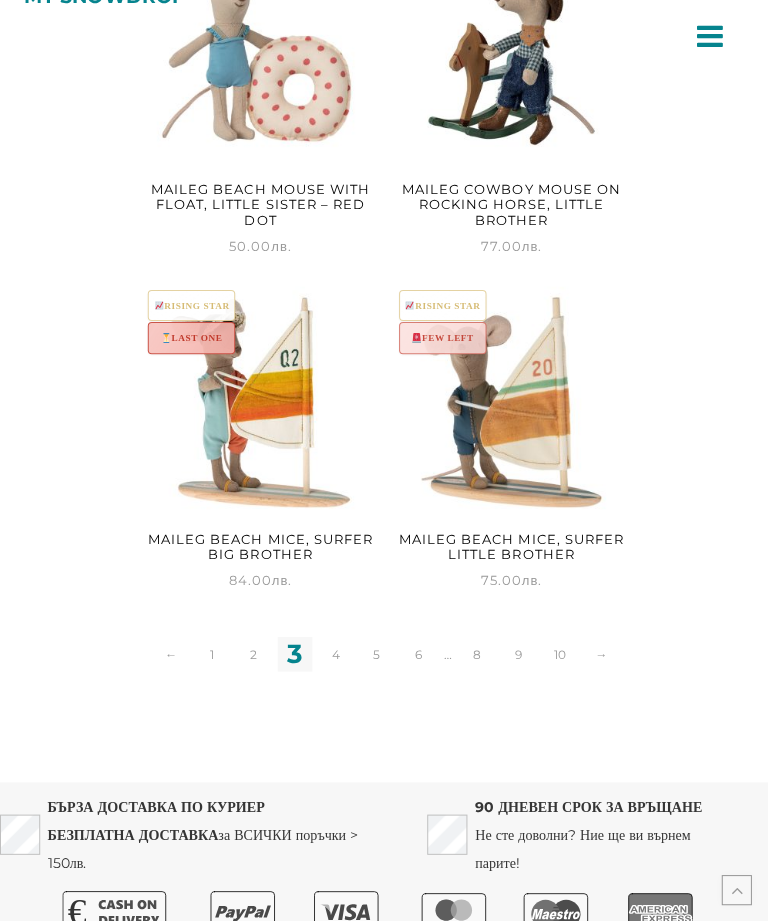 click on "90 ДНЕВЕН СРОК ЗА ВРЪЩАНЕ" at bounding box center [586, 803] 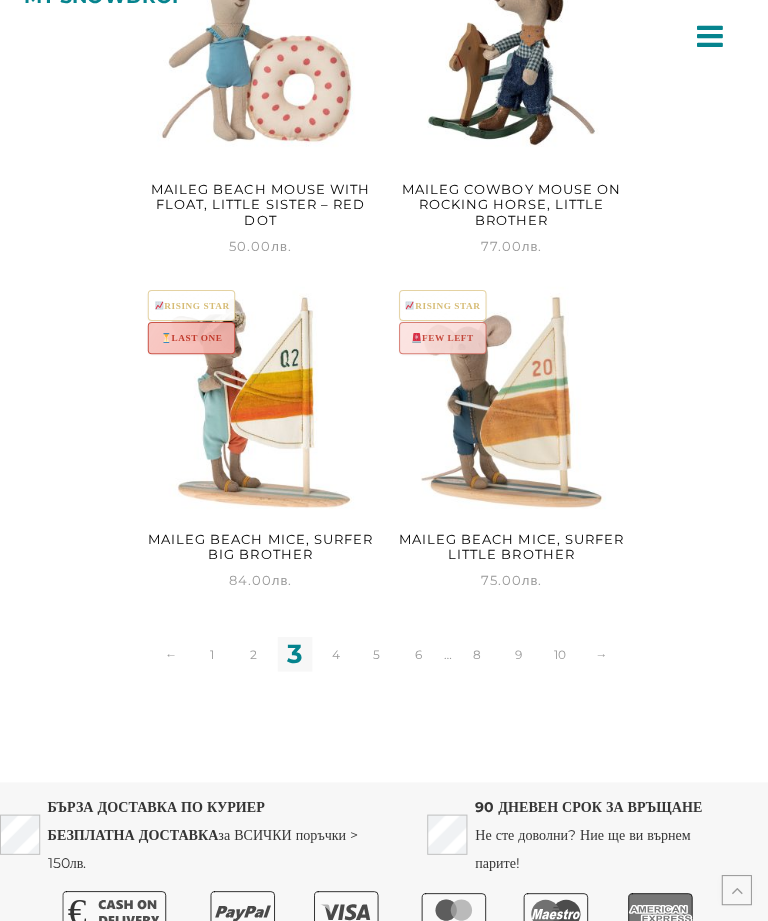 click on "90 ДНЕВЕН СРОК ЗА ВРЪЩАНЕ" at bounding box center [586, 803] 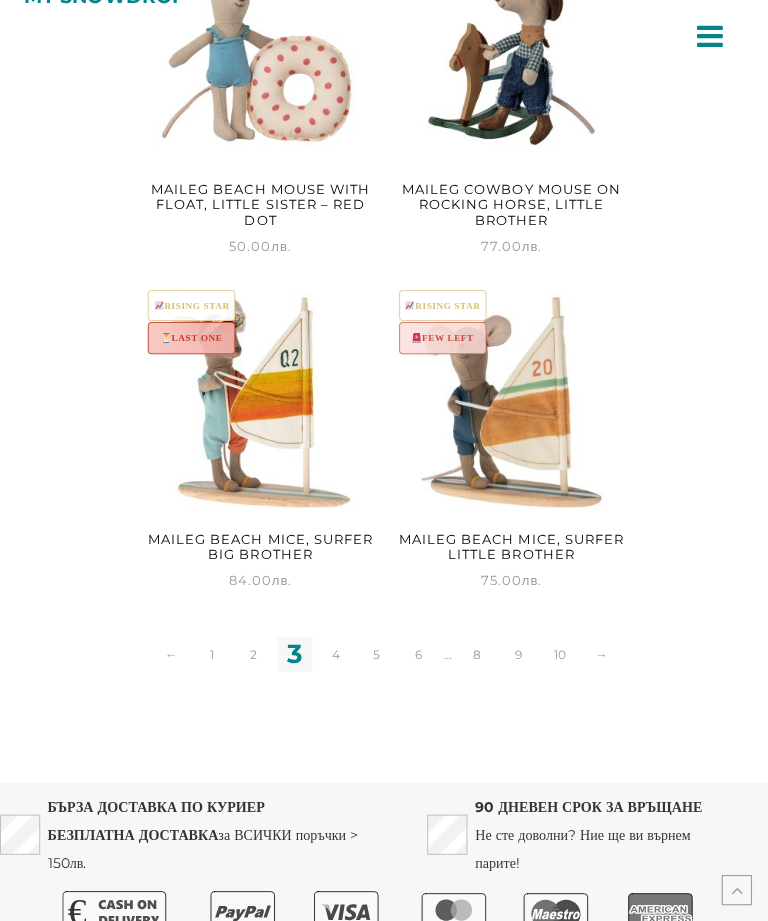 click on "90 ДНЕВЕН СРОК ЗА ВРЪЩАНЕ" at bounding box center (586, 803) 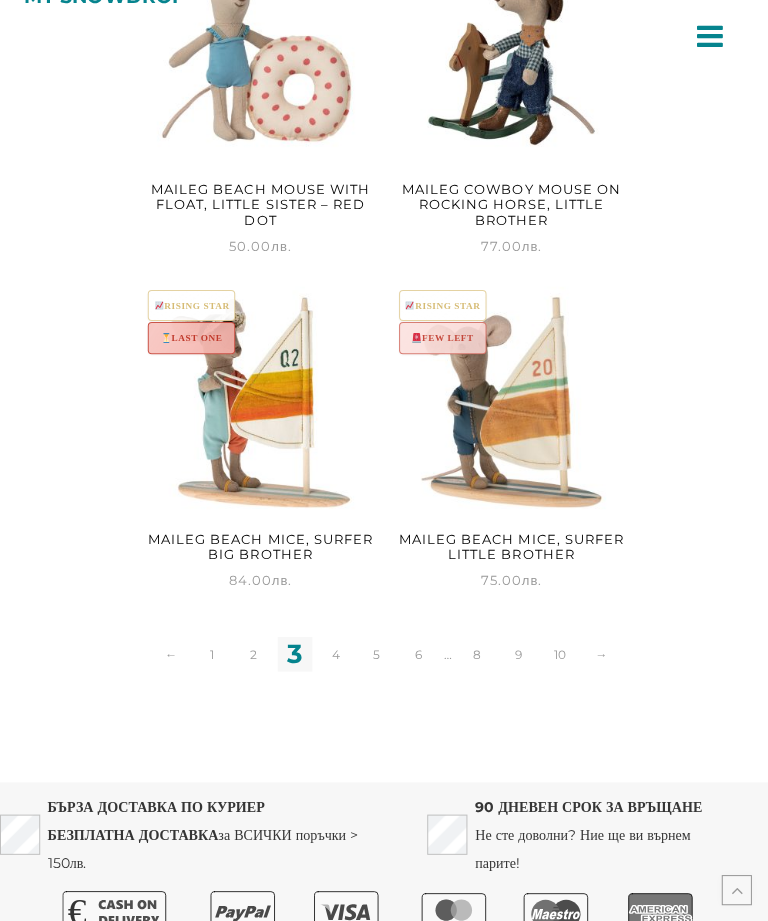 click on "90 ДНЕВЕН СРОК ЗА ВРЪЩАНЕ Не сте доволни? Ние ще ви върнем парите!" at bounding box center (595, 831) 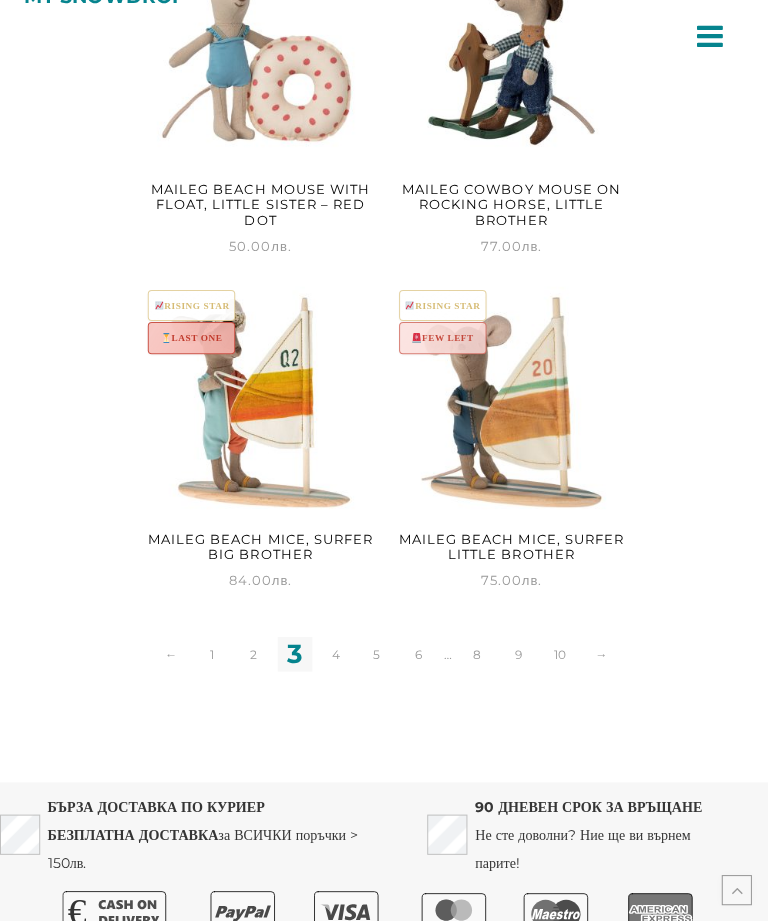 click on "90 ДНЕВЕН СРОК ЗА ВРЪЩАНЕ Не сте доволни? Ние ще ви върнем парите!" at bounding box center (595, 831) 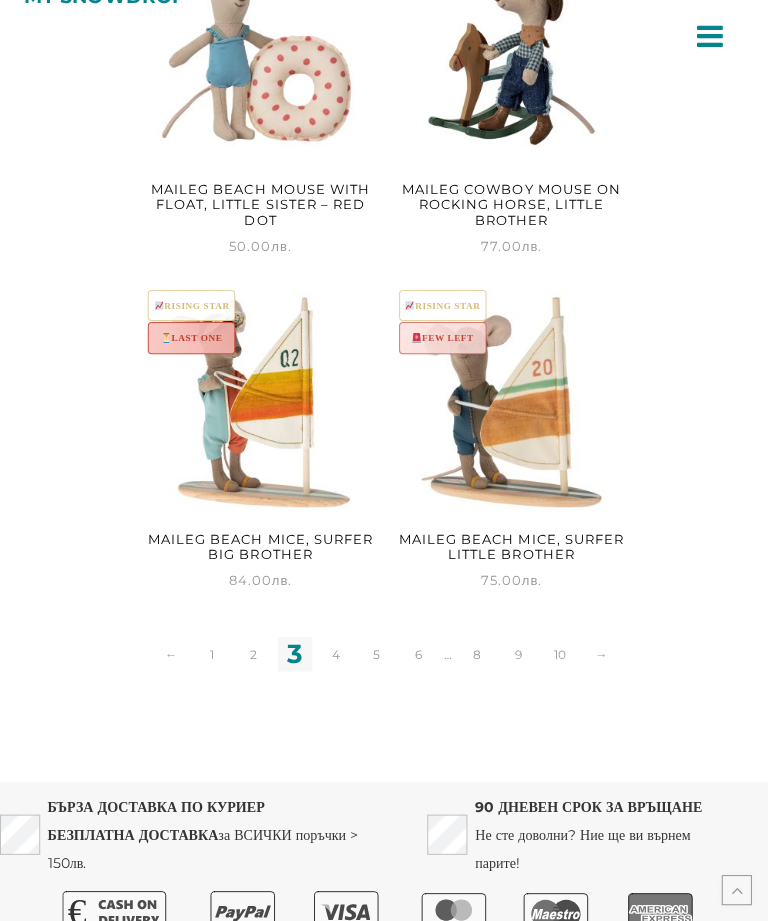 click on "90 ДНЕВЕН СРОК ЗА ВРЪЩАНЕ Не сте доволни? Ние ще ви върнем парите!" at bounding box center (595, 831) 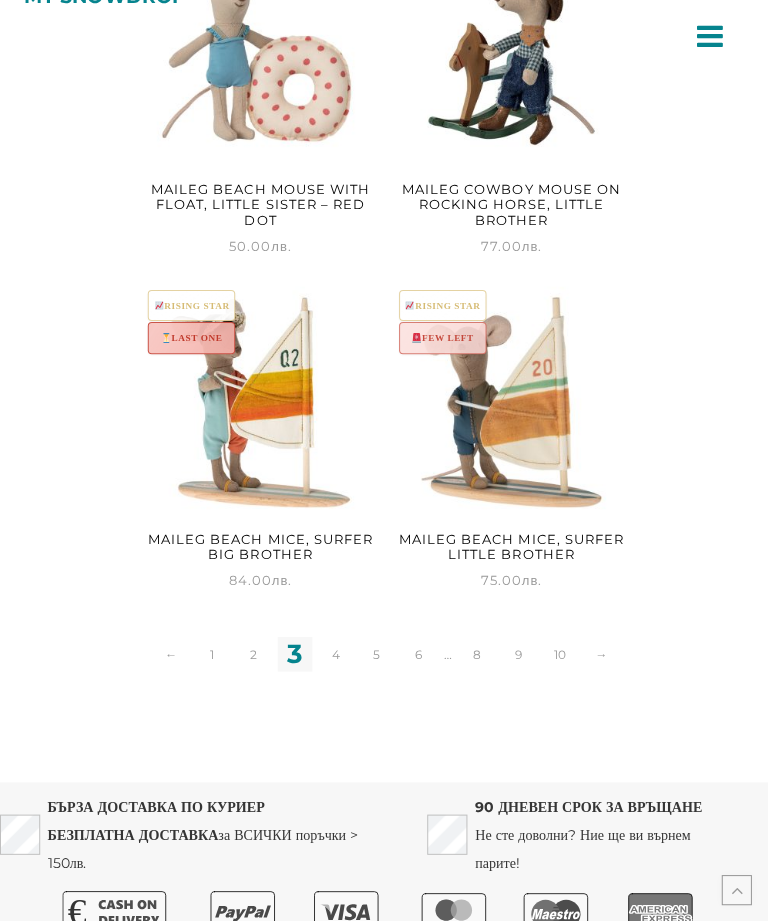 click on "90 ДНЕВЕН СРОК ЗА ВРЪЩАНЕ Не сте доволни? Ние ще ви върнем парите!" at bounding box center [595, 831] 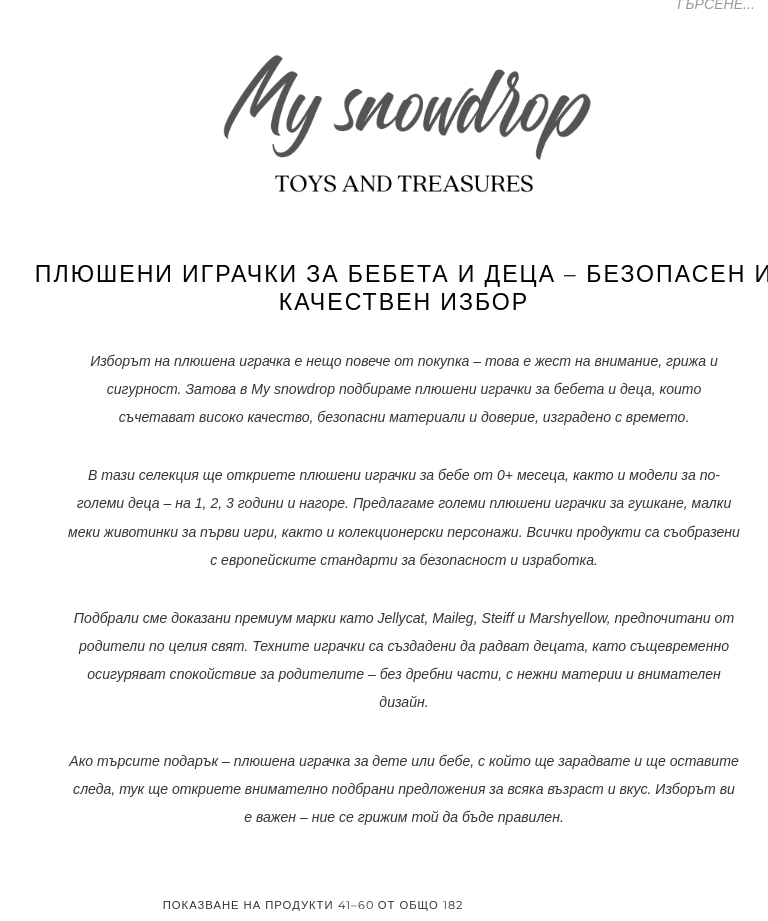 scroll, scrollTop: 0, scrollLeft: 0, axis: both 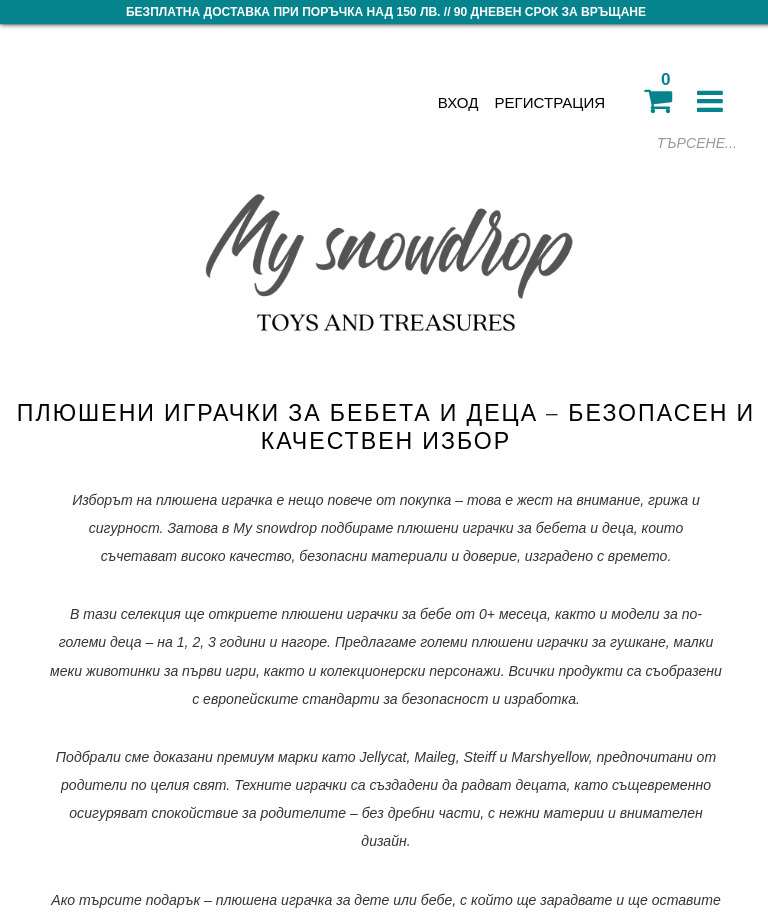 click on "Вход    Регистрация" at bounding box center (519, 101) 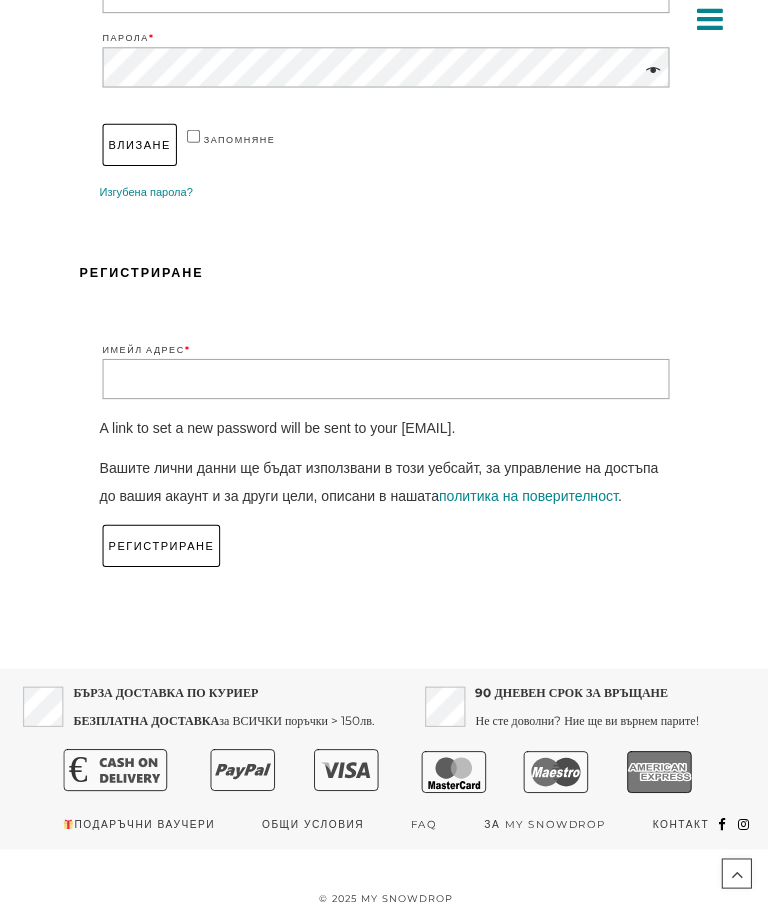 scroll, scrollTop: 551, scrollLeft: 0, axis: vertical 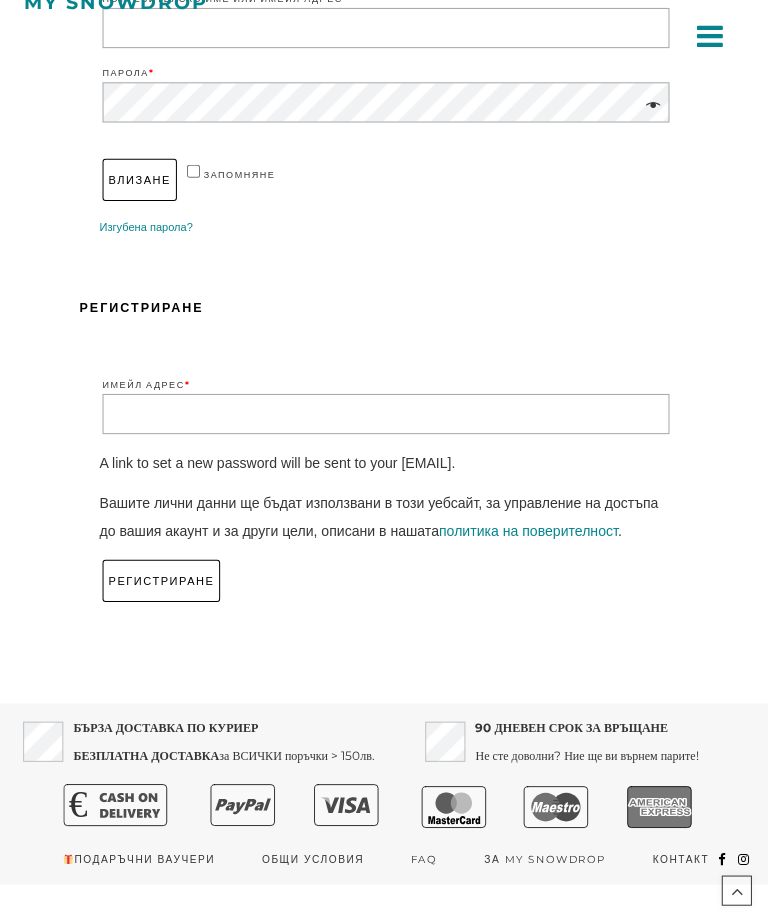 click on "90 ДНЕВЕН СРОК ЗА ВРЪЩАНЕ" at bounding box center [569, 723] 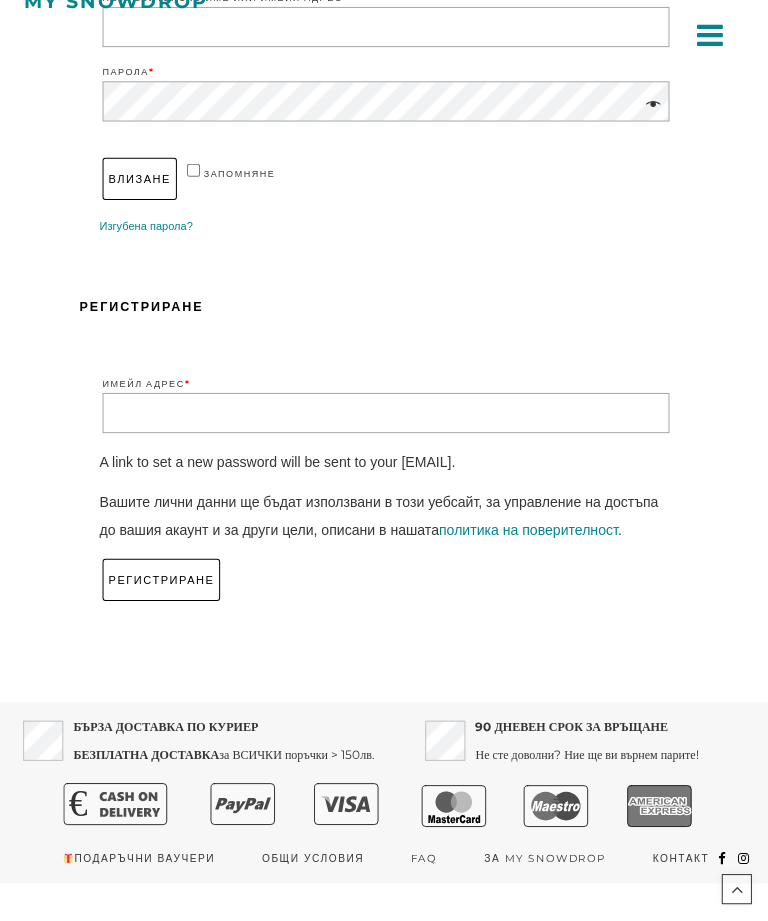scroll, scrollTop: 551, scrollLeft: 0, axis: vertical 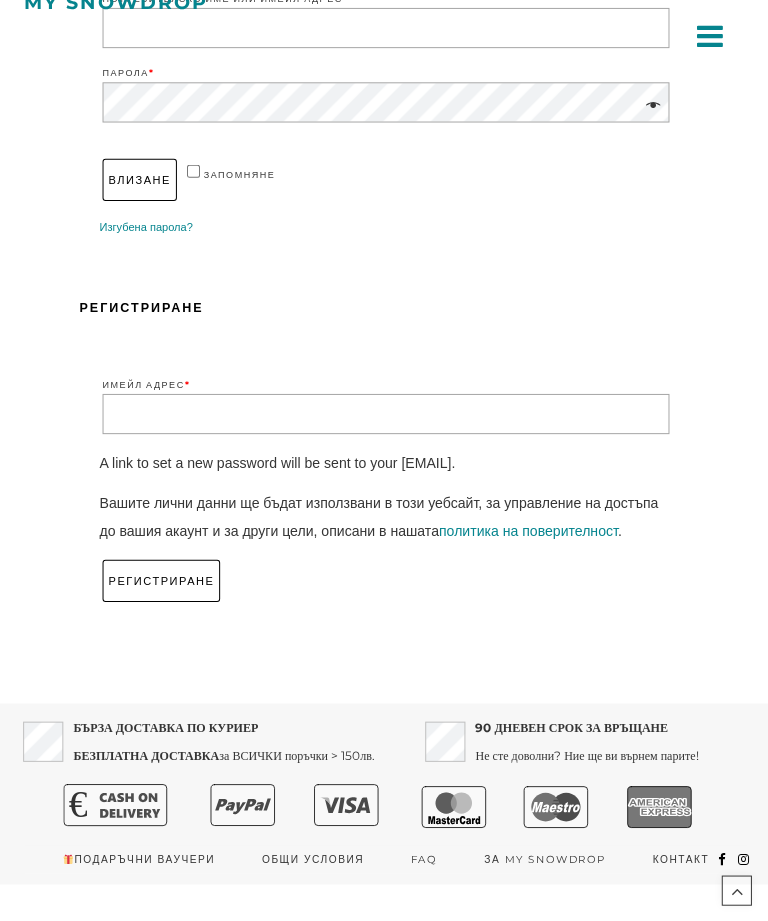 click on "90 ДНЕВЕН СРОК ЗА ВРЪЩАНЕ" at bounding box center (569, 723) 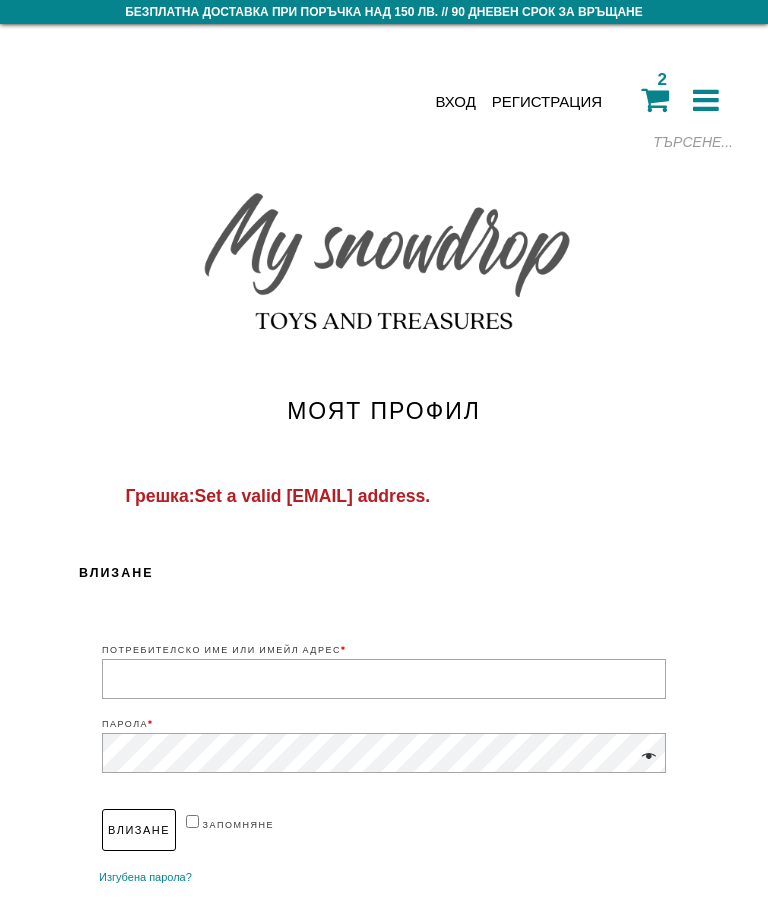 scroll, scrollTop: 0, scrollLeft: 0, axis: both 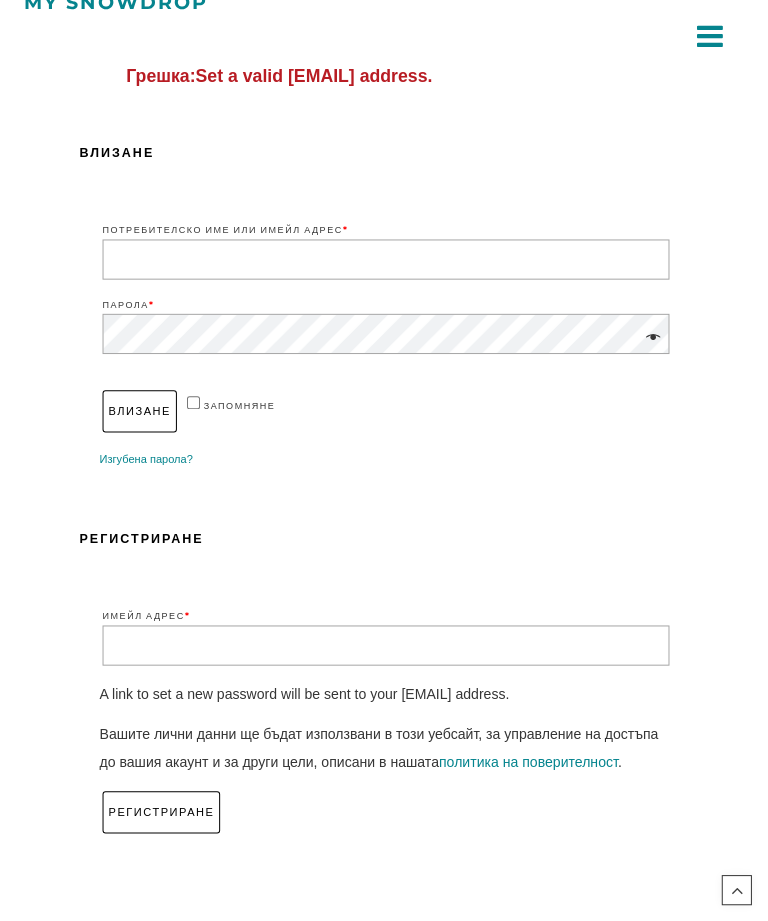 click on "[USERNAME] or [EMAIL] *" at bounding box center [384, 259] 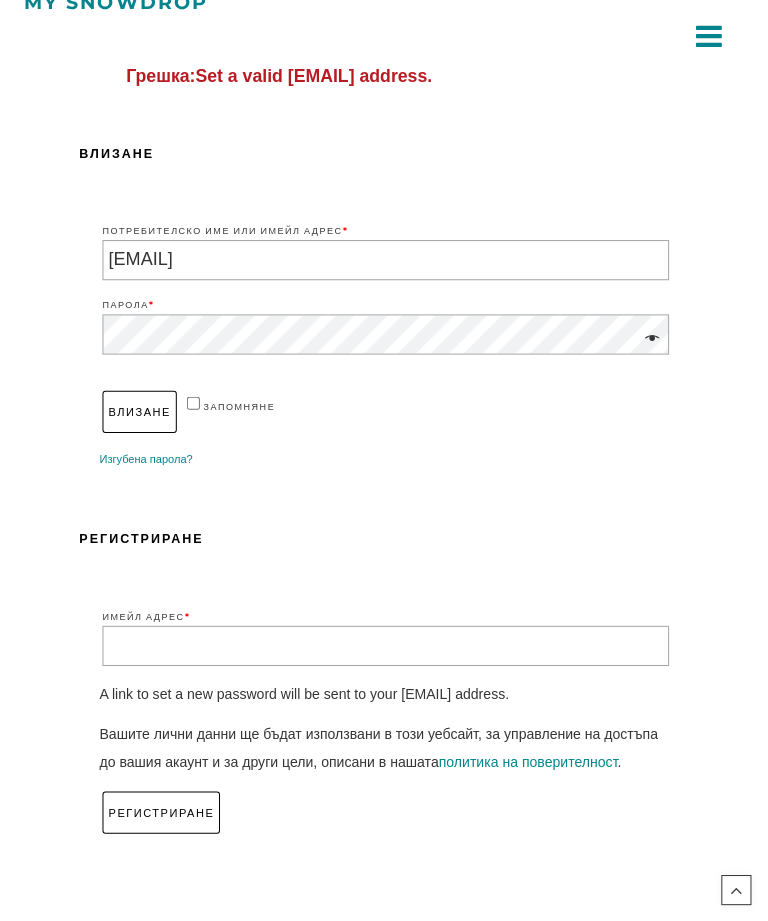 type on "[EMAIL]" 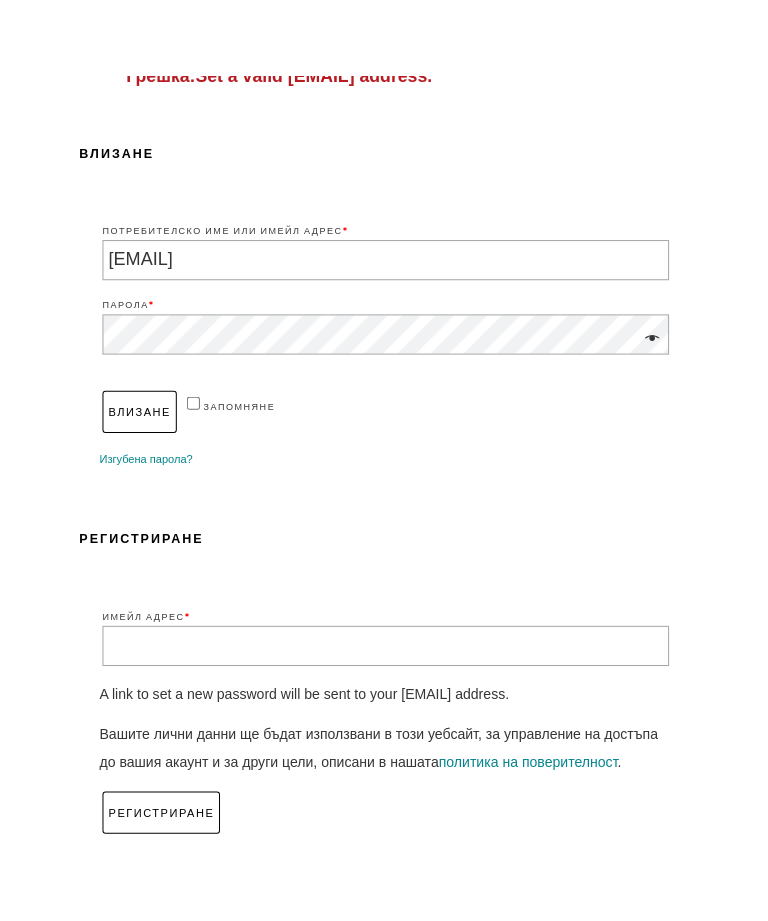 scroll, scrollTop: 498, scrollLeft: 0, axis: vertical 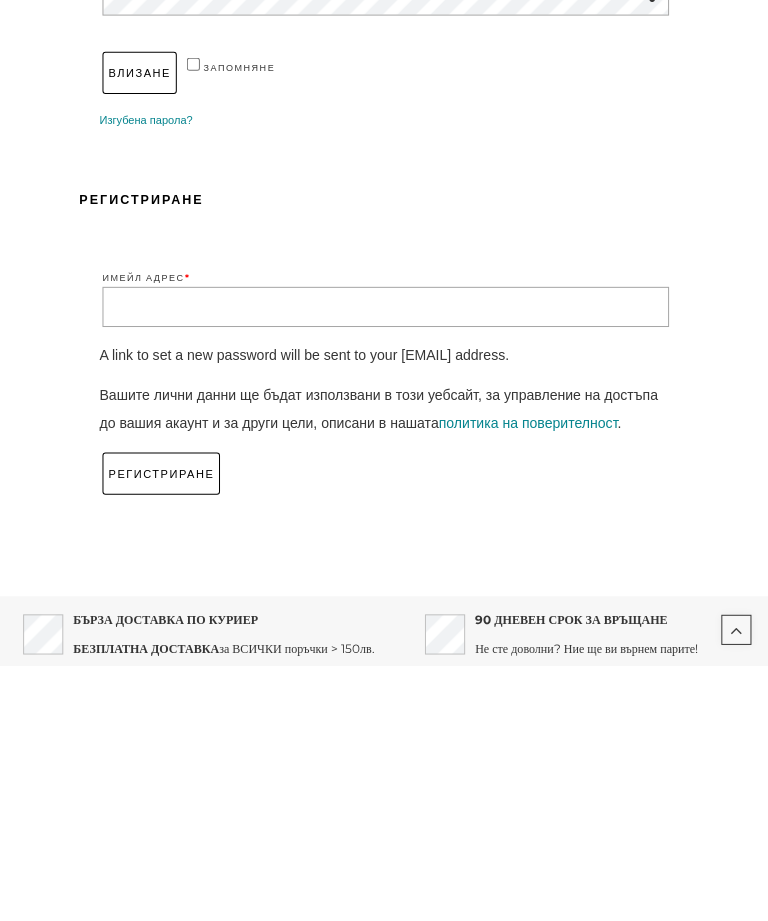 click on "Влизане" at bounding box center [139, 332] 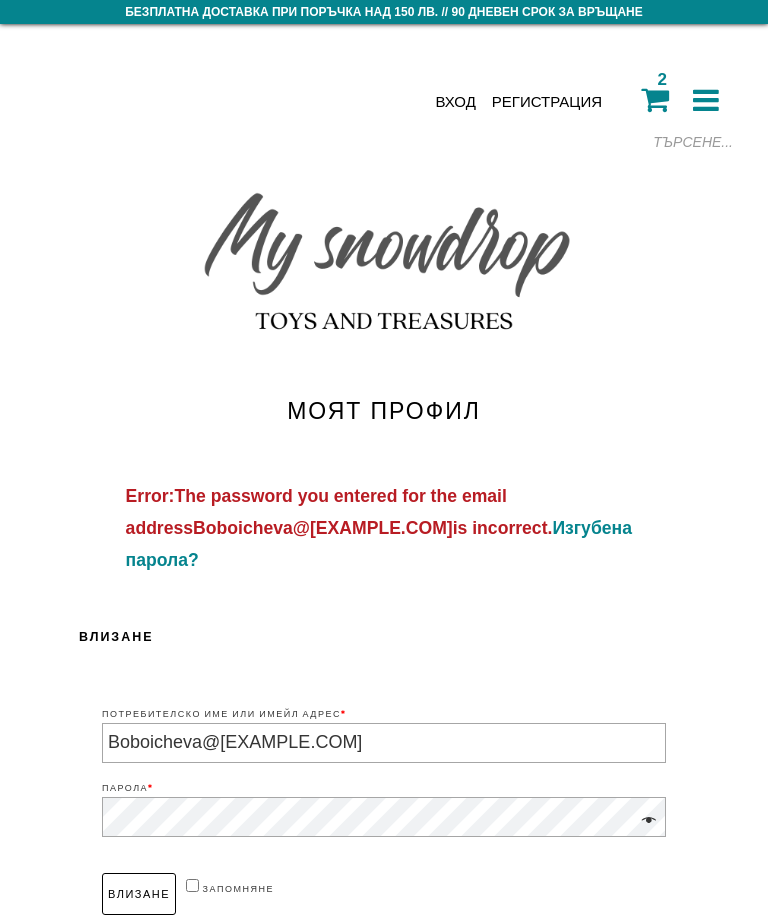 scroll, scrollTop: 0, scrollLeft: 0, axis: both 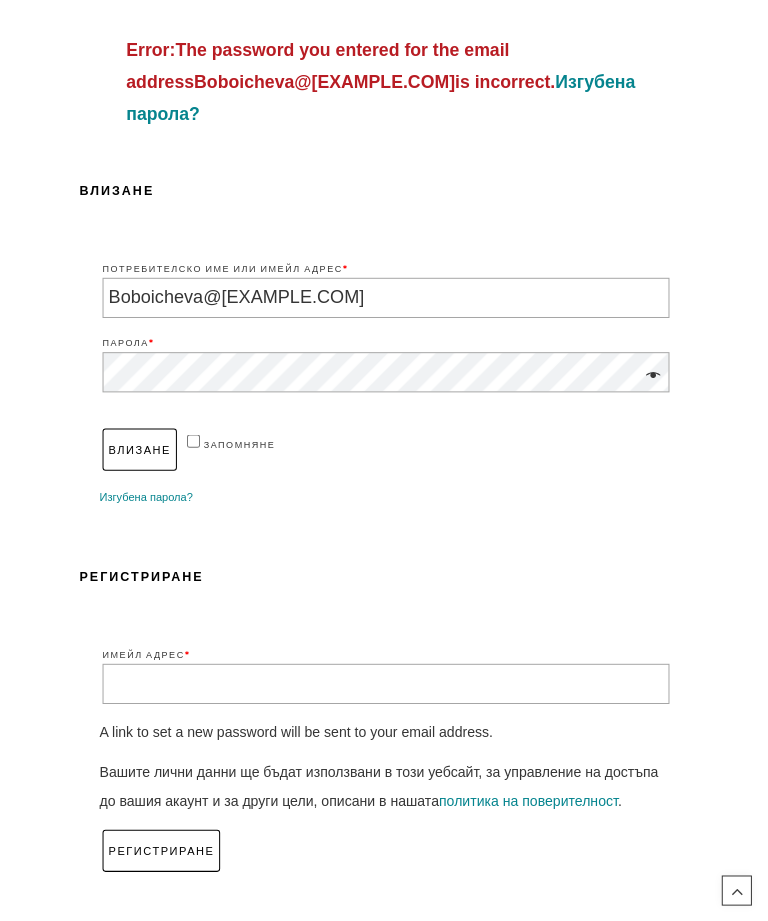 click on "Имейл адрес  *" at bounding box center [384, 680] 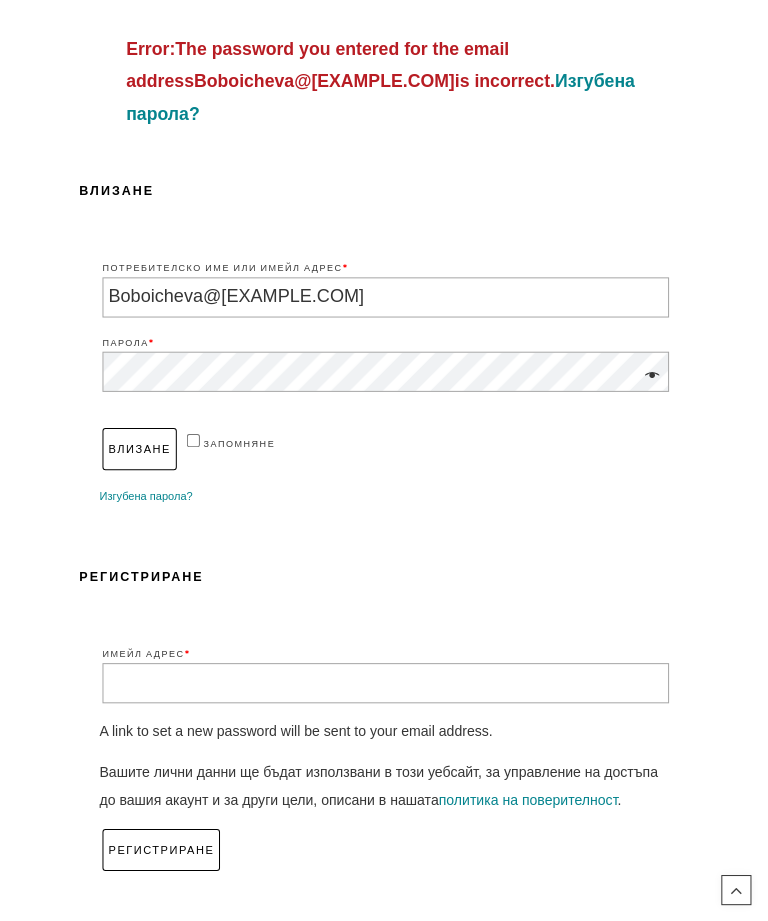 scroll, scrollTop: 504, scrollLeft: 0, axis: vertical 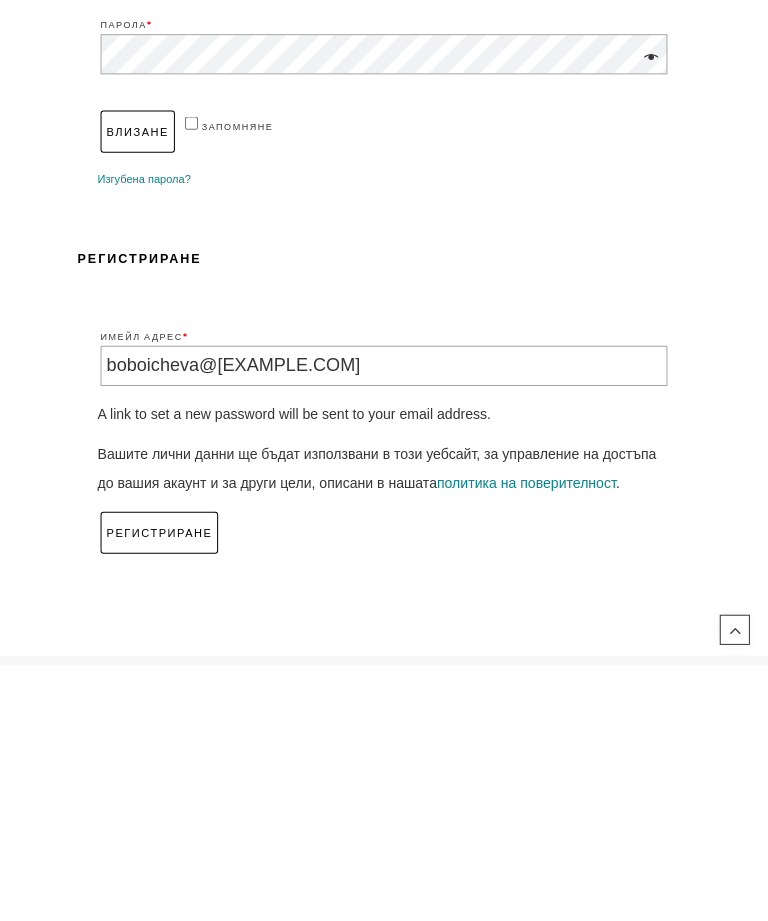 type on "boboicheva@[EXAMPLE.COM]" 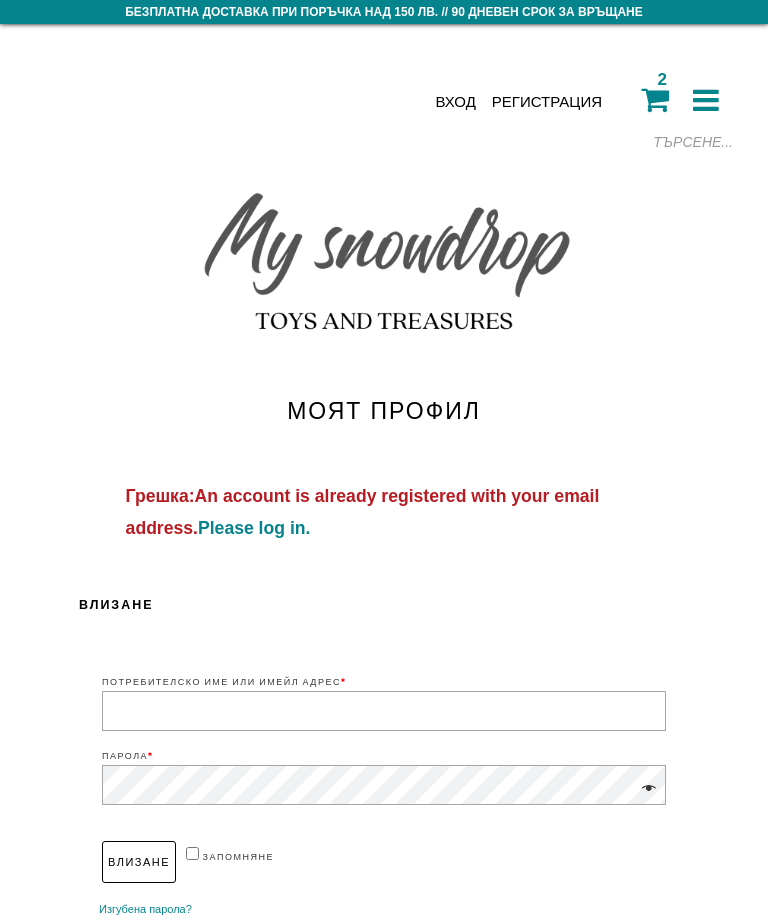 scroll, scrollTop: 0, scrollLeft: 0, axis: both 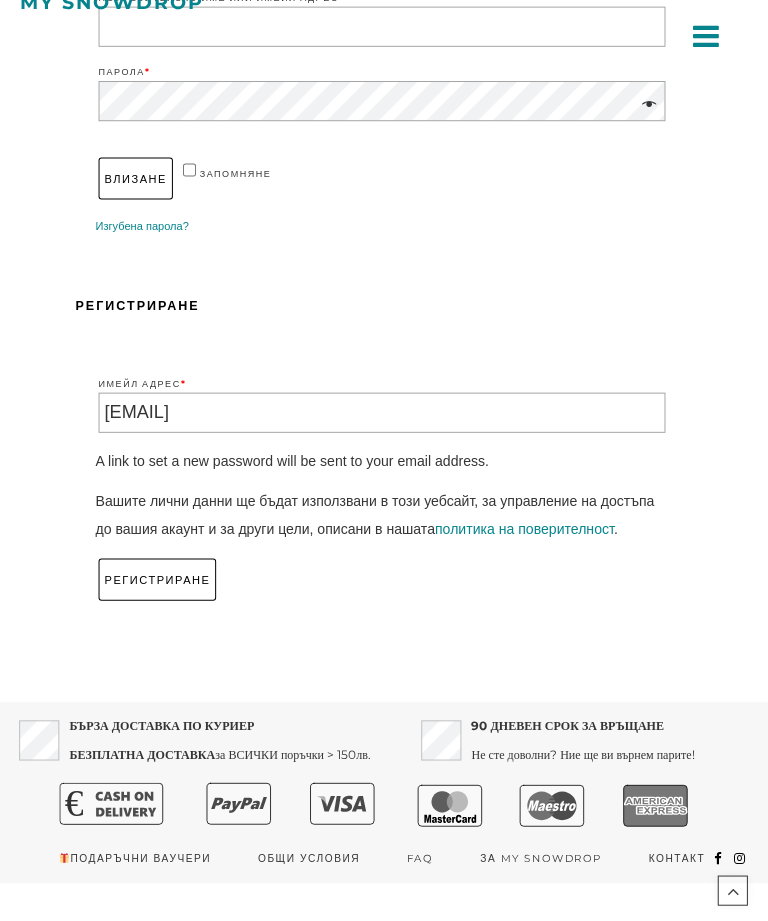 click on "90 ДНЕВЕН СРОК ЗА ВРЪЩАНЕ" at bounding box center (569, 722) 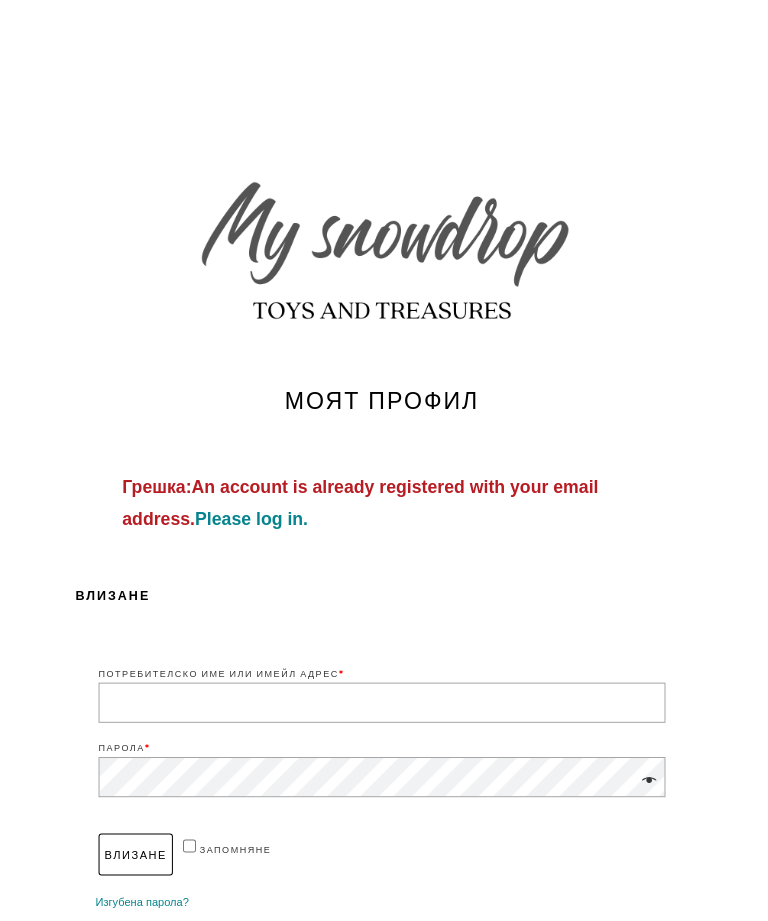 scroll, scrollTop: 0, scrollLeft: 0, axis: both 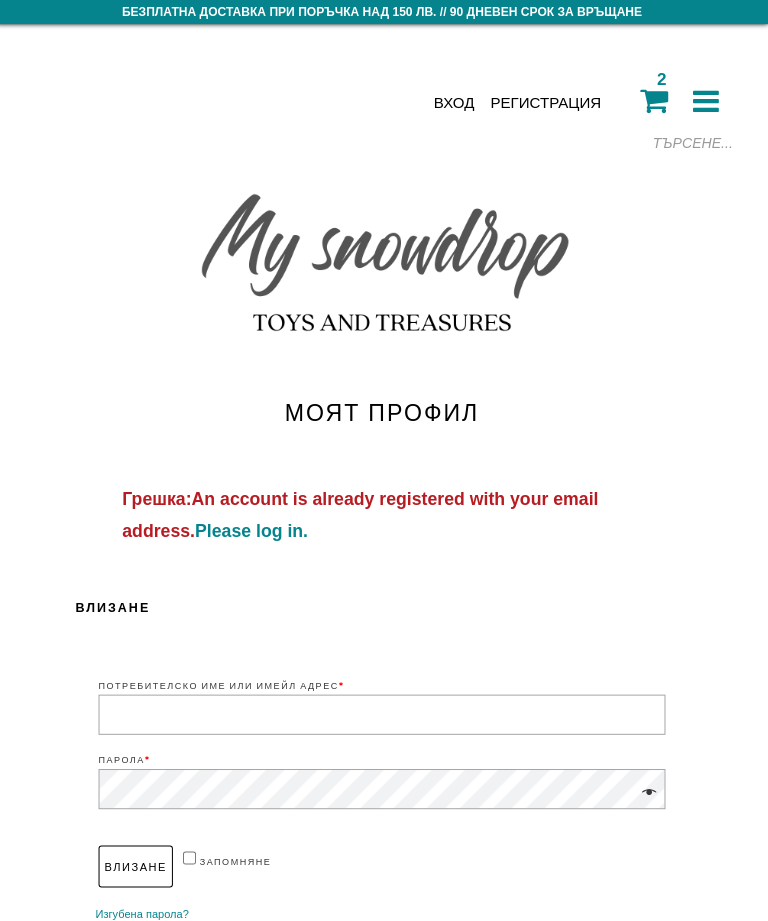 click on "Безплатна доставка при поръчка над 150 лв. // 90 дневен срок за връщане" at bounding box center (384, 12) 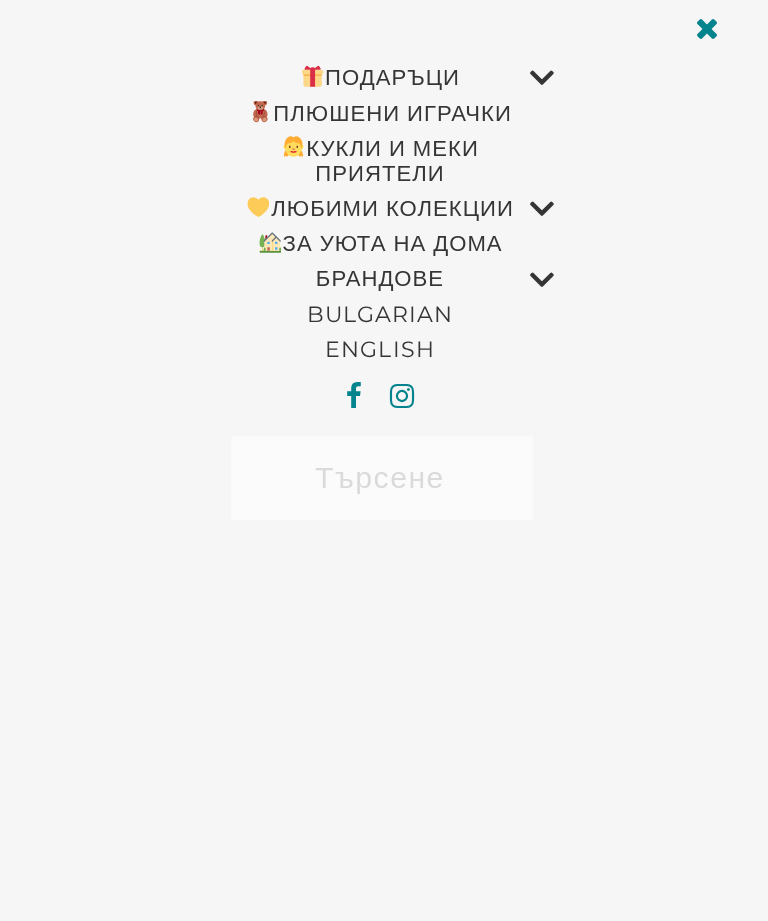 click on "Bulgarian" at bounding box center (382, 312) 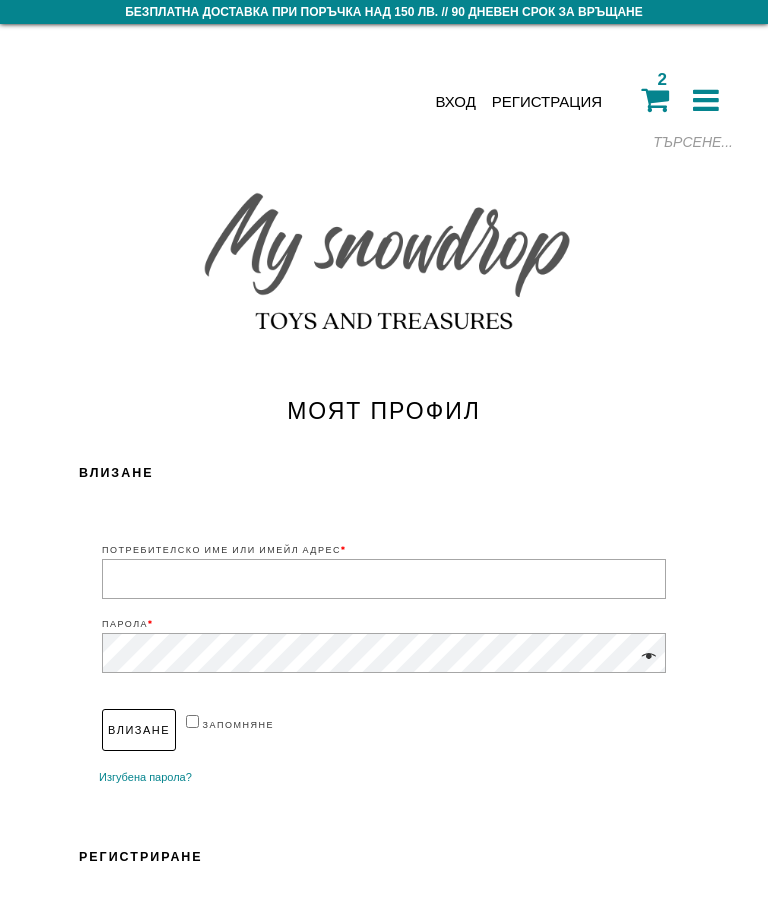 scroll, scrollTop: 0, scrollLeft: 0, axis: both 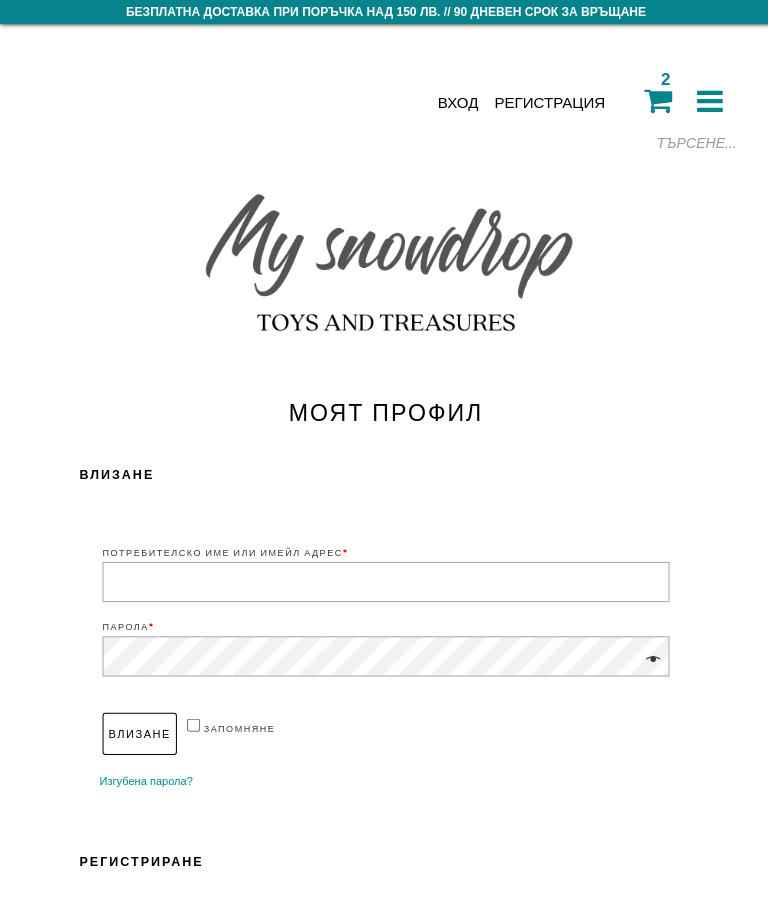 click at bounding box center [706, 100] 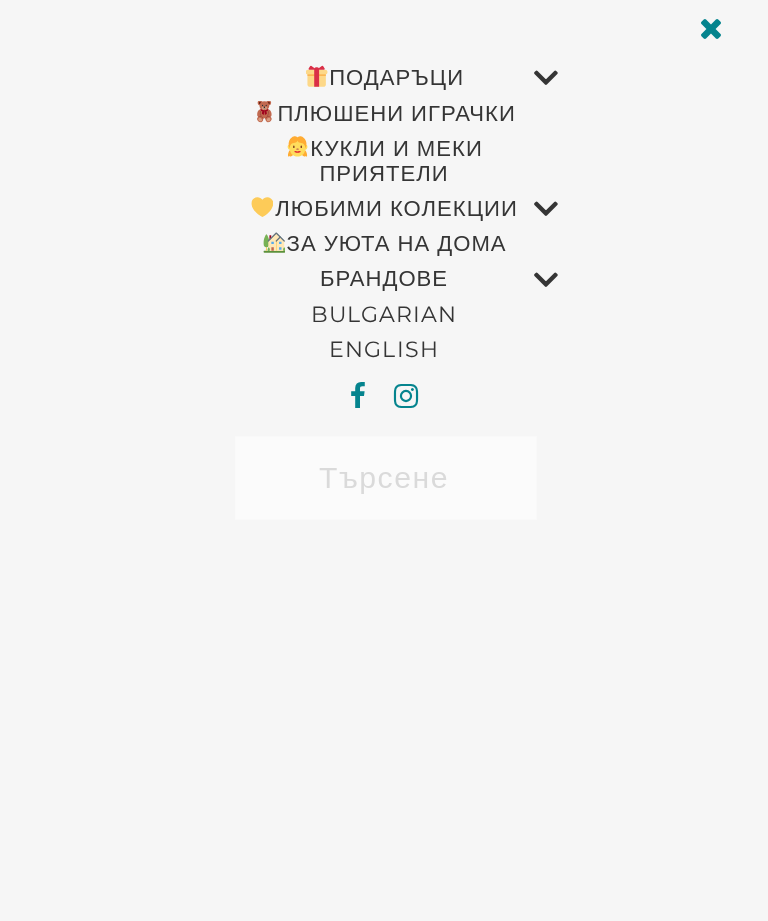 click on "БРАНДОВЕ" at bounding box center [382, 277] 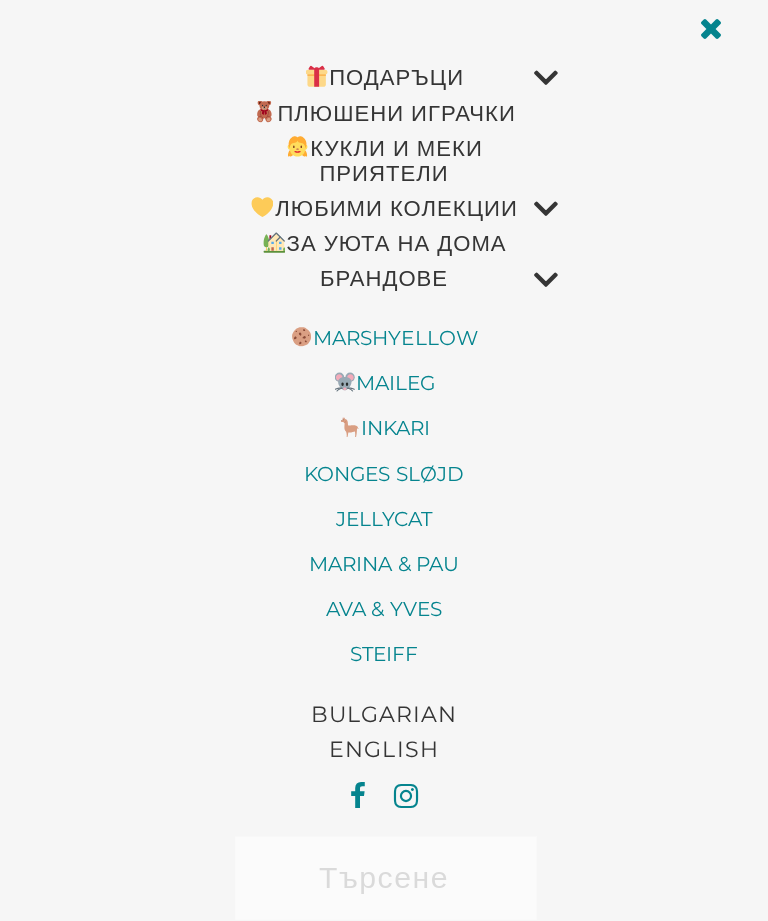 click on "Marshyellow" at bounding box center (382, 336) 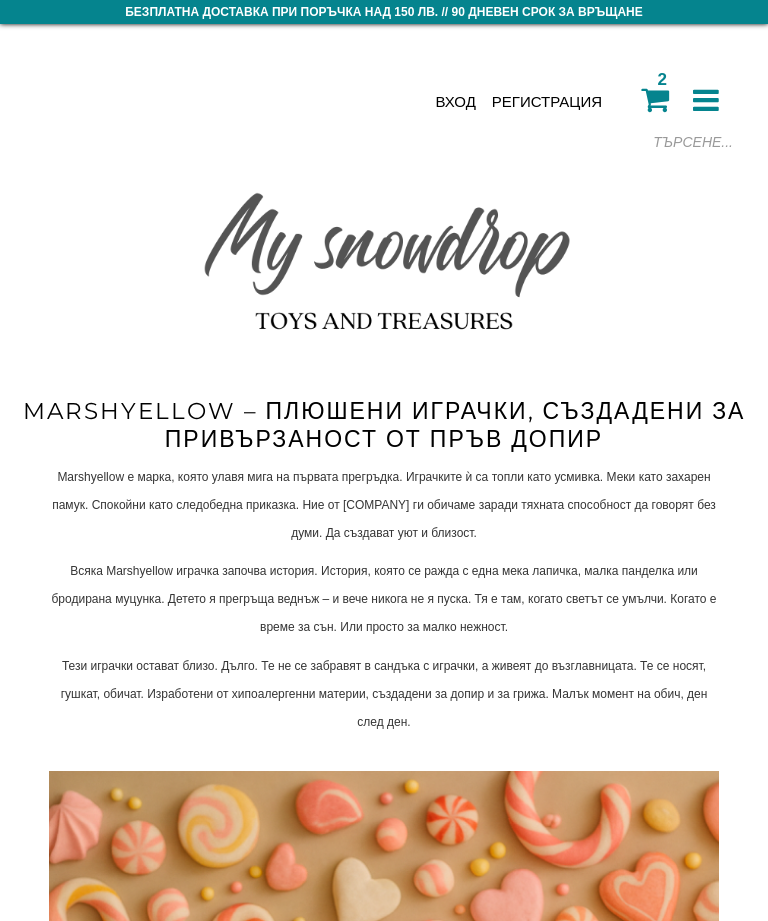 scroll, scrollTop: 0, scrollLeft: 0, axis: both 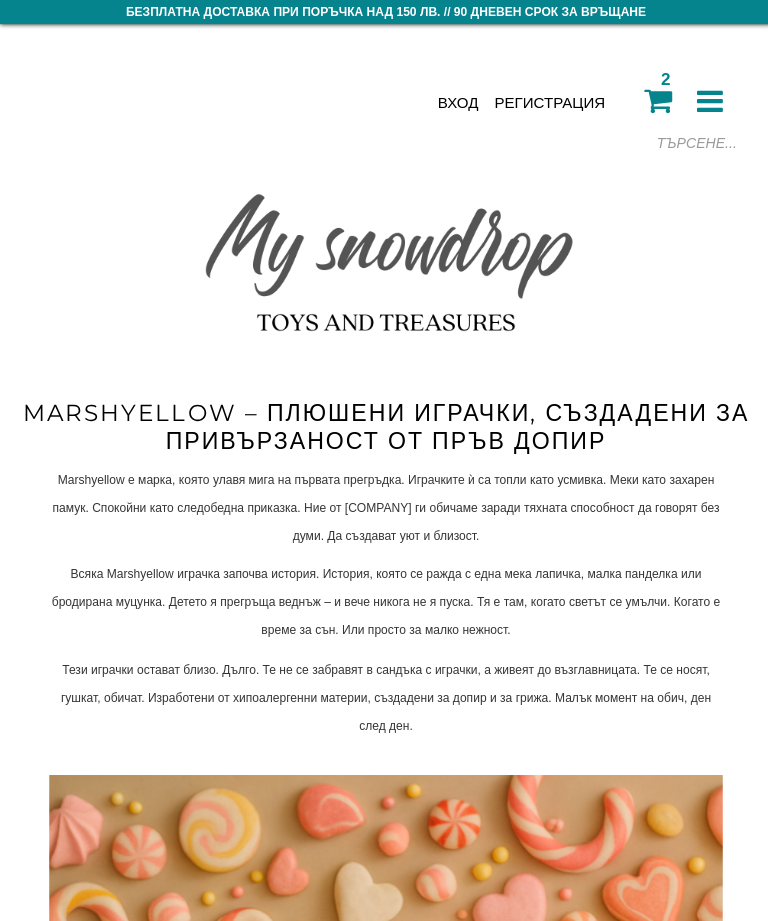 click on "Вход    Регистрация" at bounding box center [519, 101] 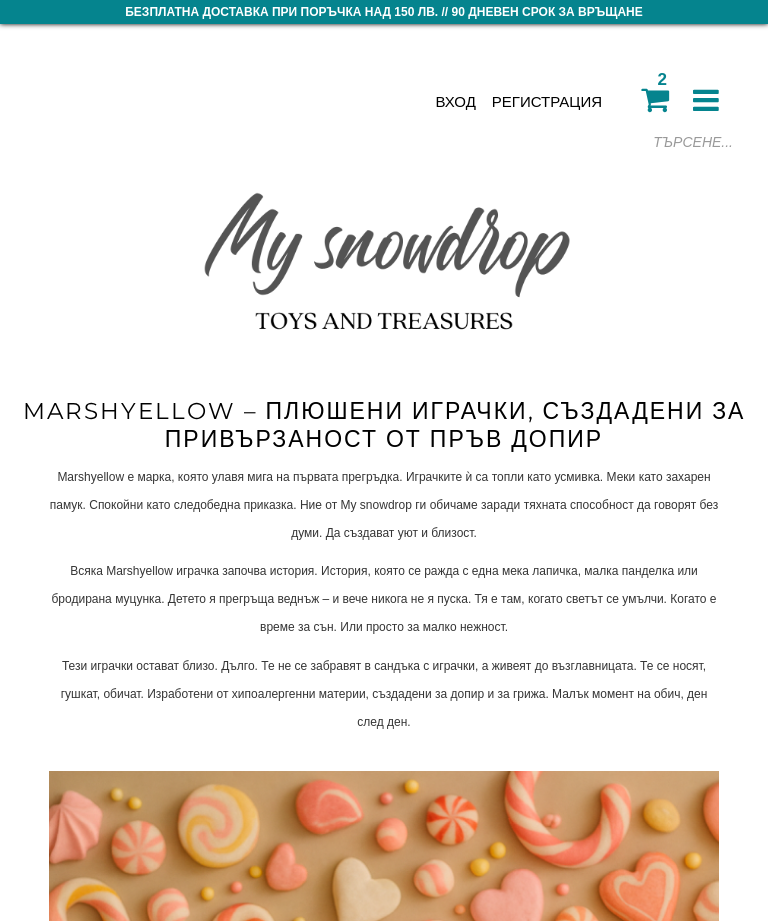 scroll, scrollTop: 0, scrollLeft: 0, axis: both 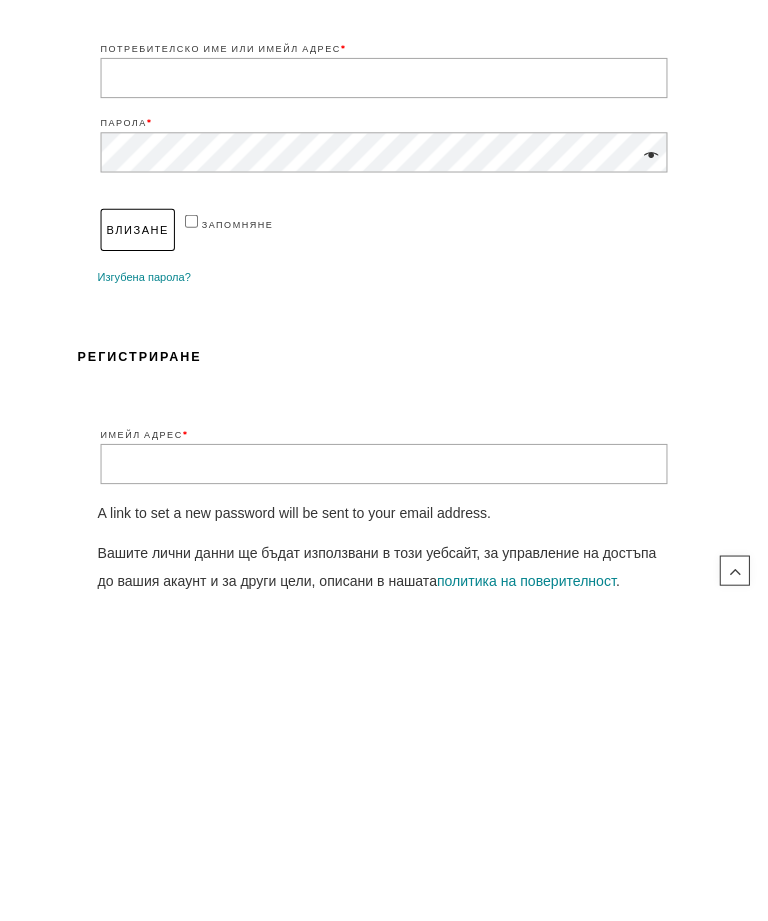 click on "Имейл адрес  *" at bounding box center (384, 780) 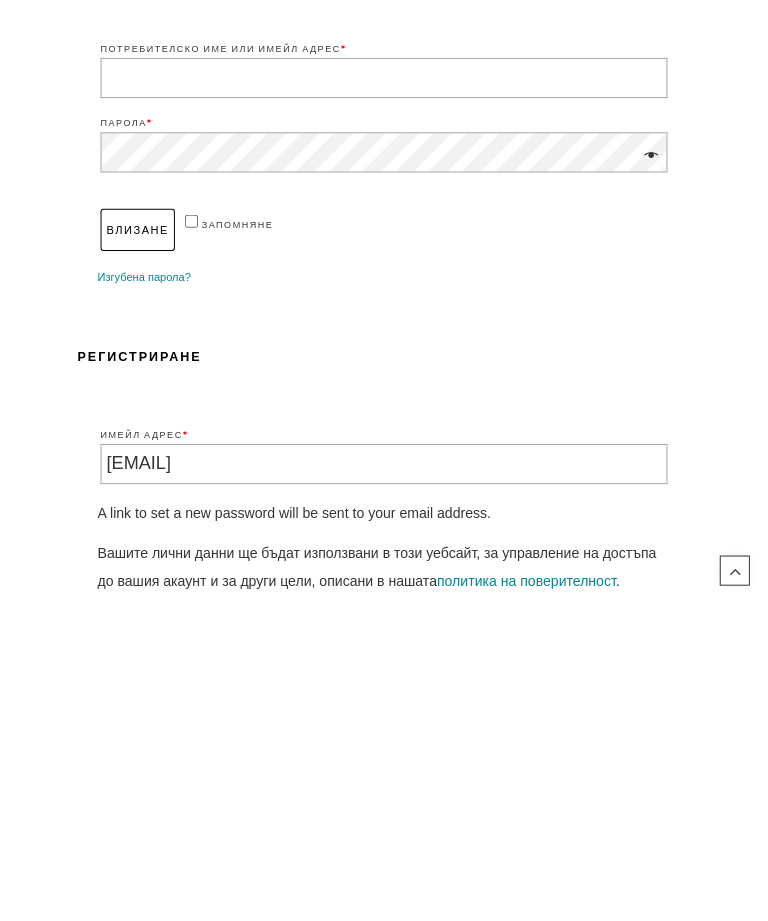 type on "boboicheva@abv.bg" 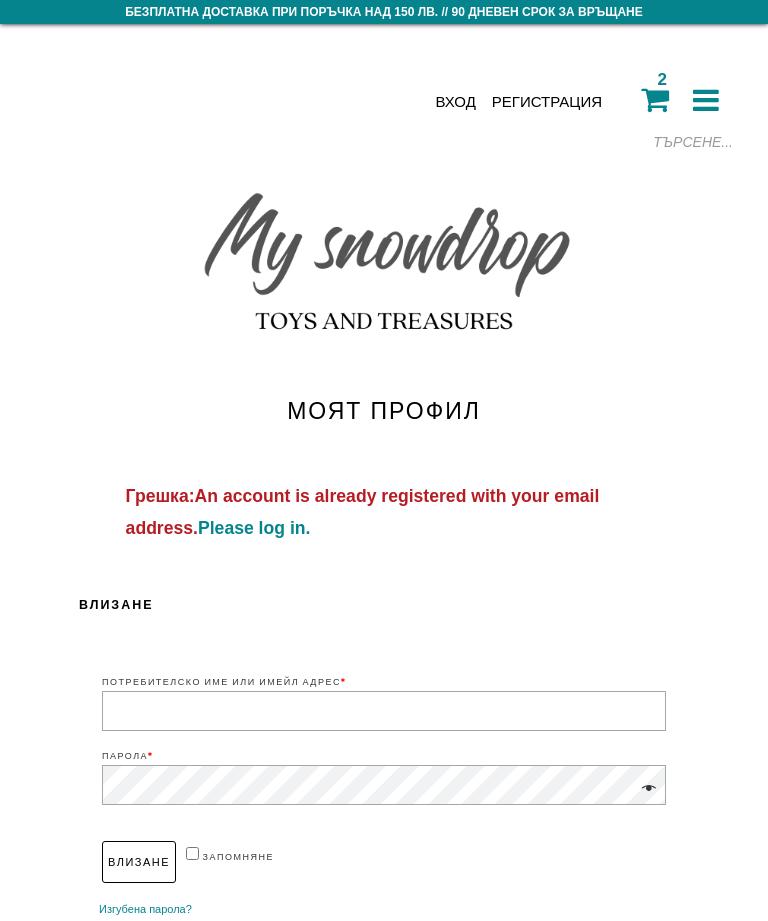 scroll, scrollTop: 0, scrollLeft: 0, axis: both 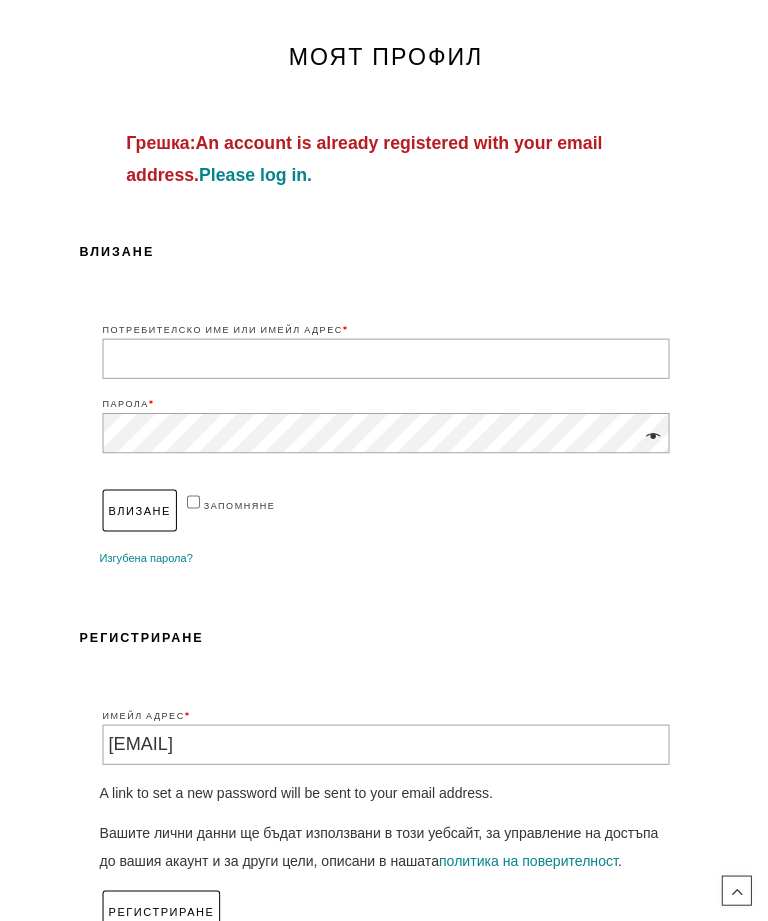 click on "Изгубена парола?" at bounding box center [145, 555] 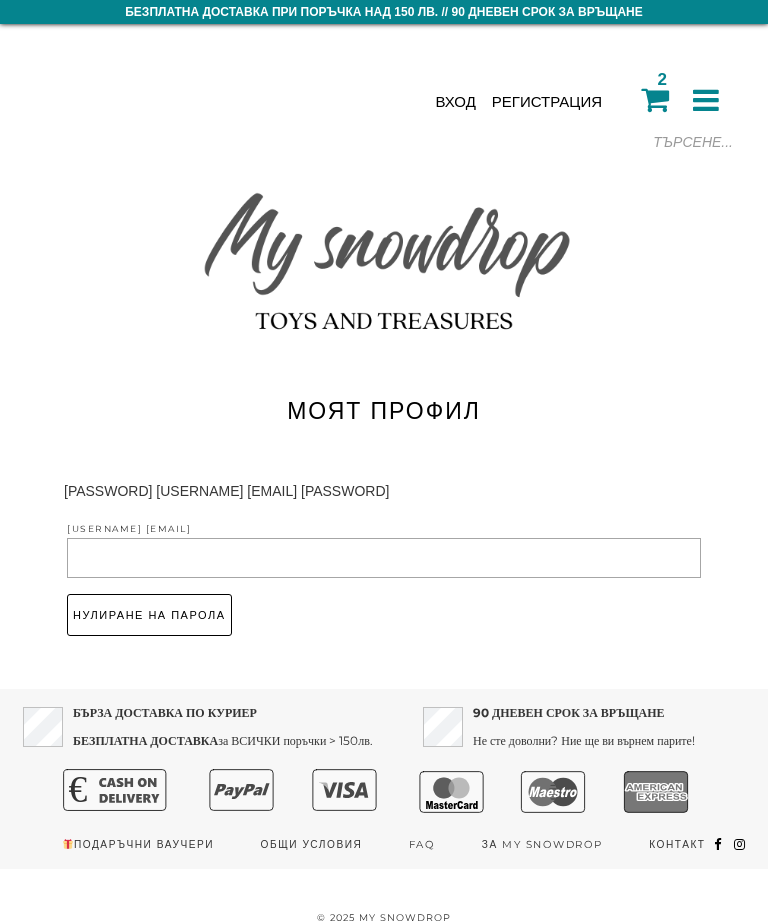 scroll, scrollTop: 0, scrollLeft: 0, axis: both 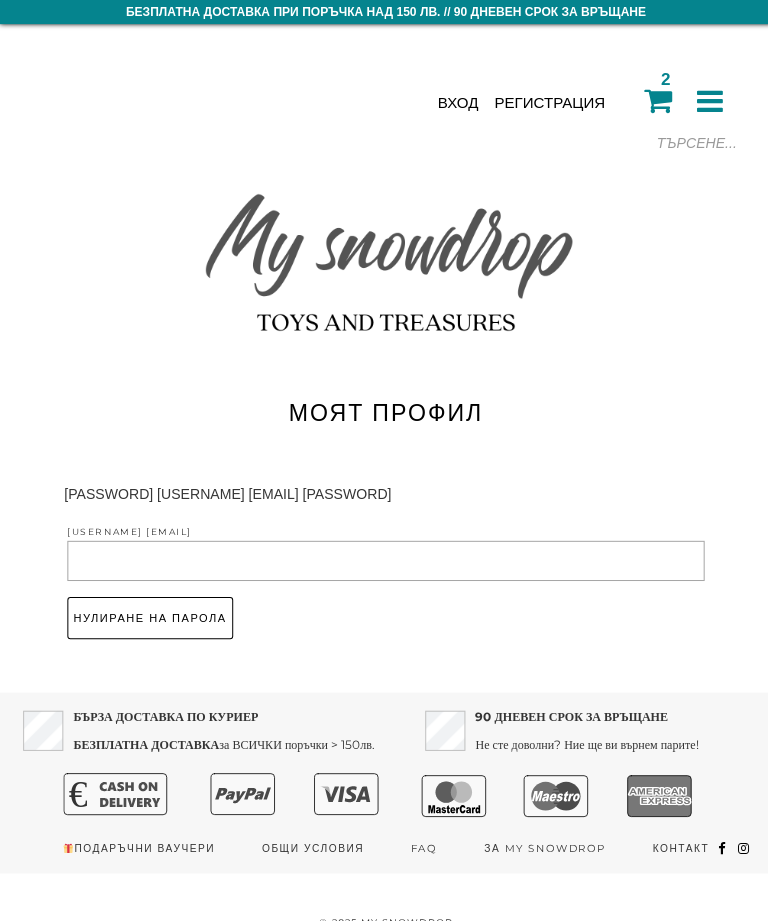 click on "[USERNAME] [EMAIL]" at bounding box center [384, 558] 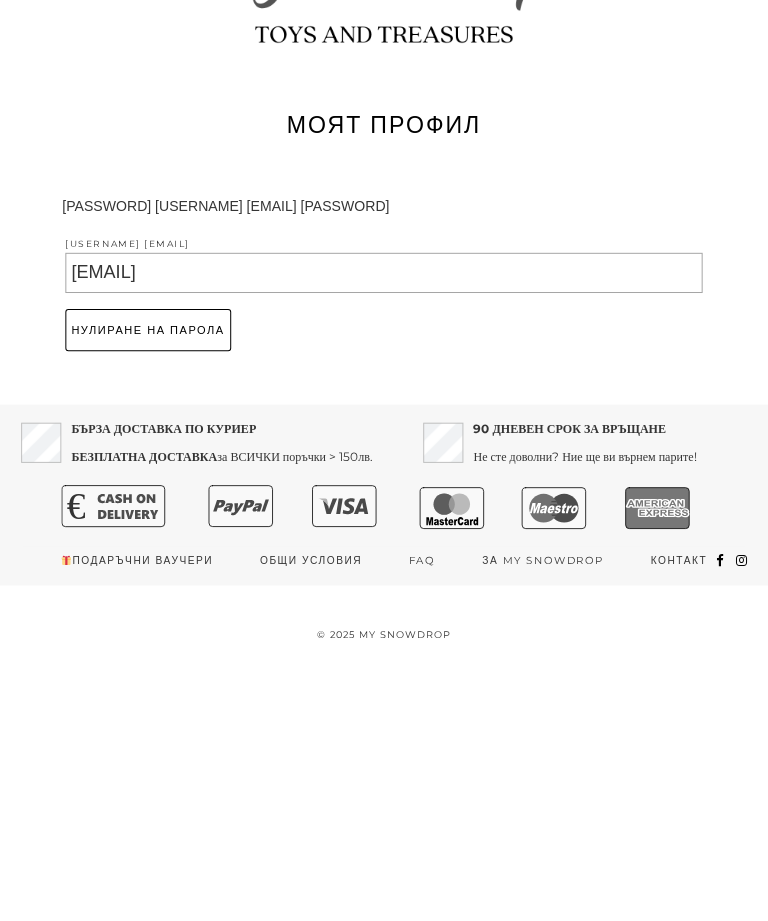 type on "[EMAIL]" 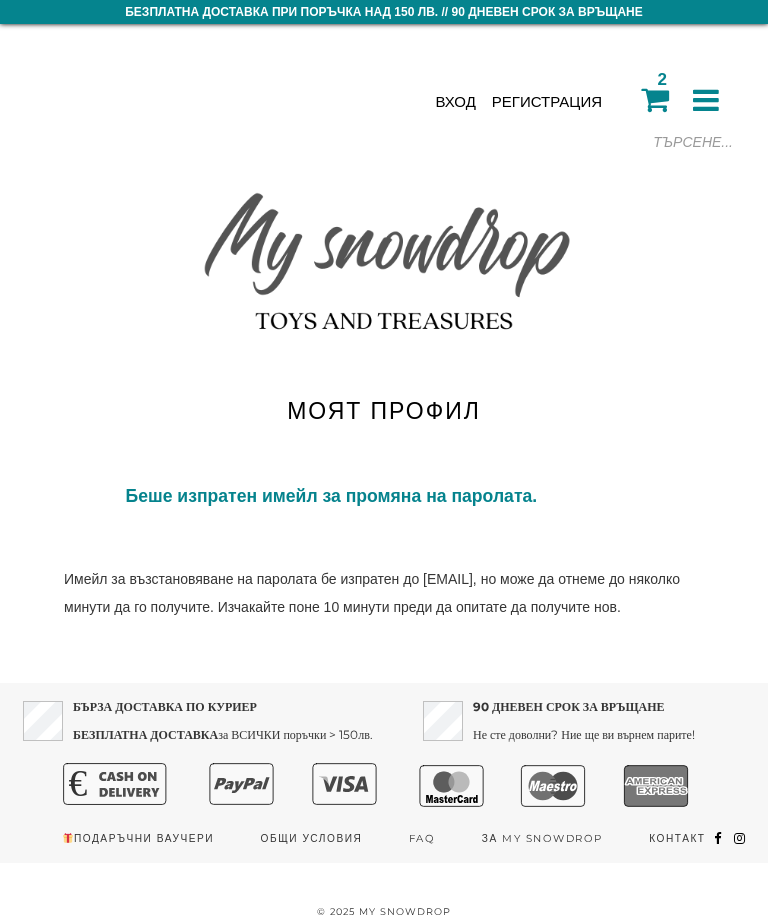 scroll, scrollTop: 0, scrollLeft: 0, axis: both 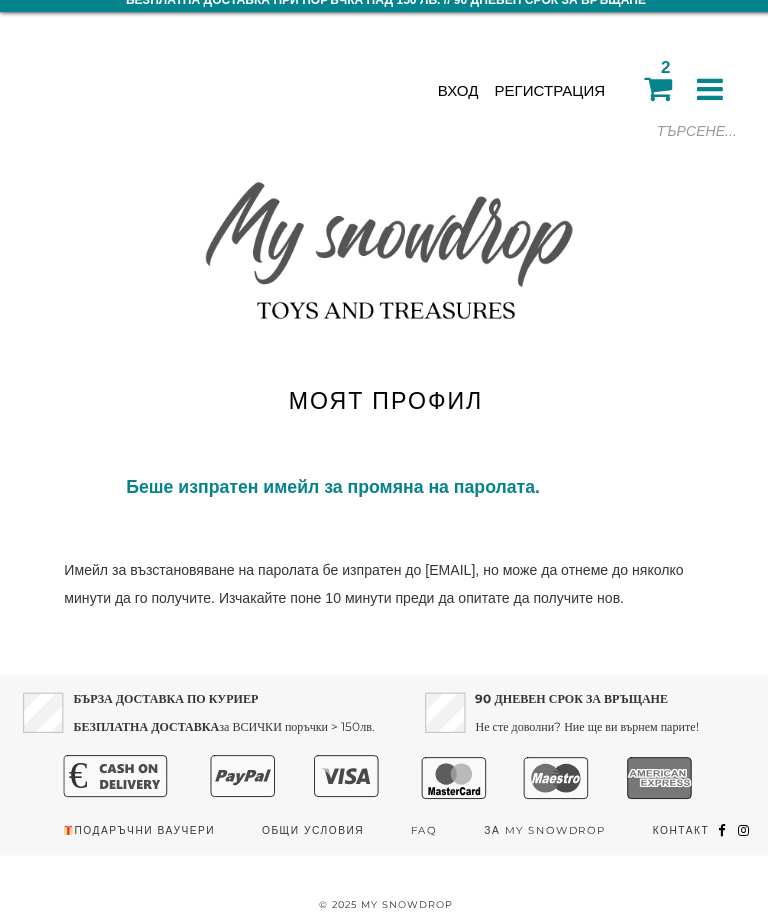 click on "Общи условия" at bounding box center (312, 826) 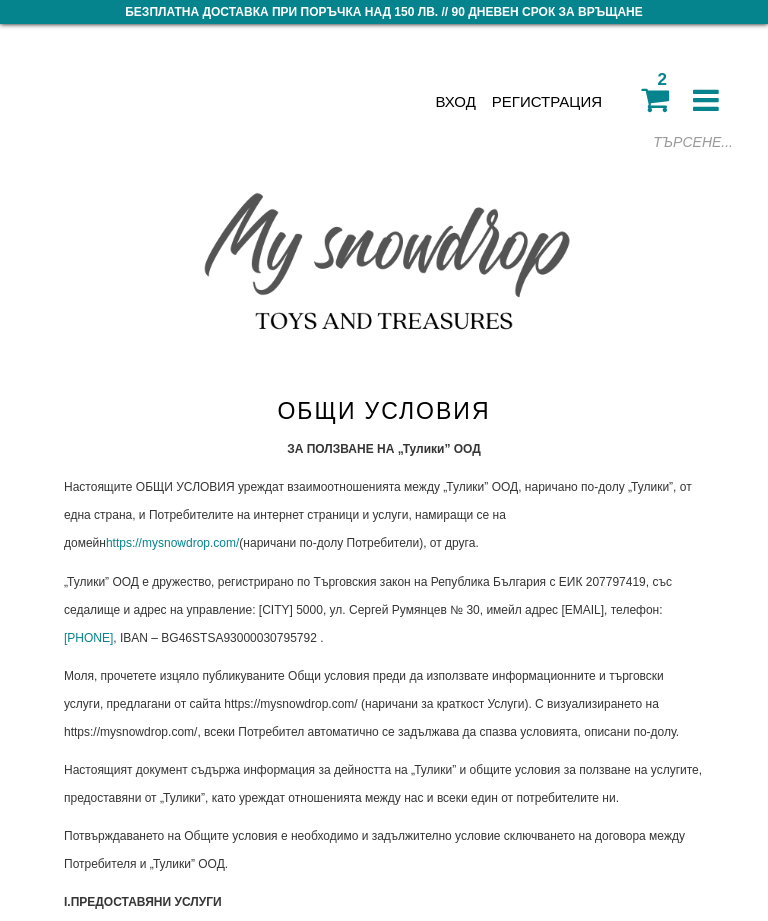 scroll, scrollTop: 0, scrollLeft: 0, axis: both 